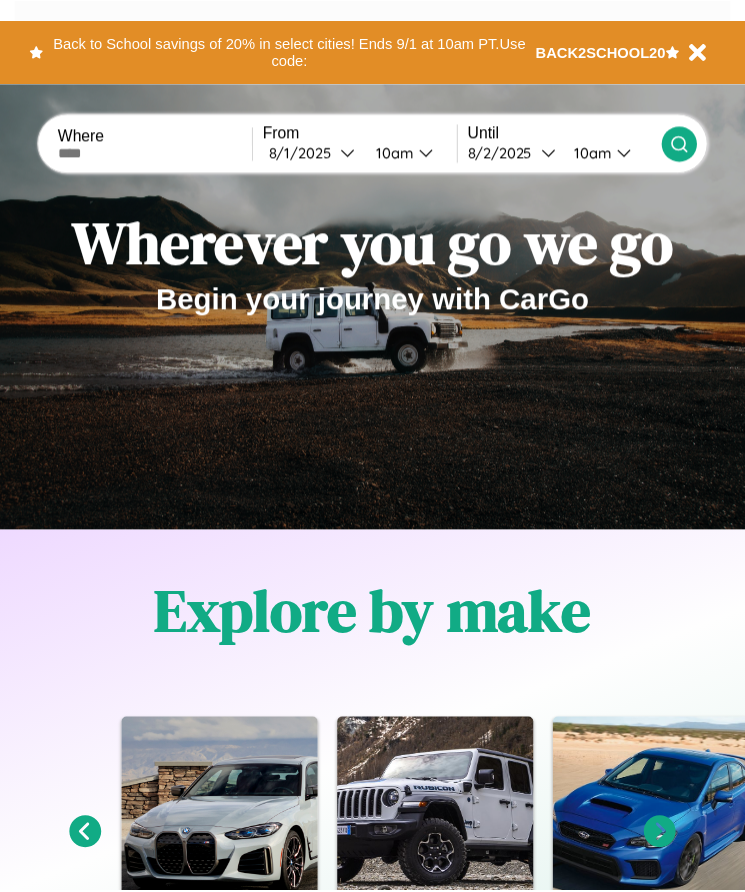 scroll, scrollTop: 0, scrollLeft: 0, axis: both 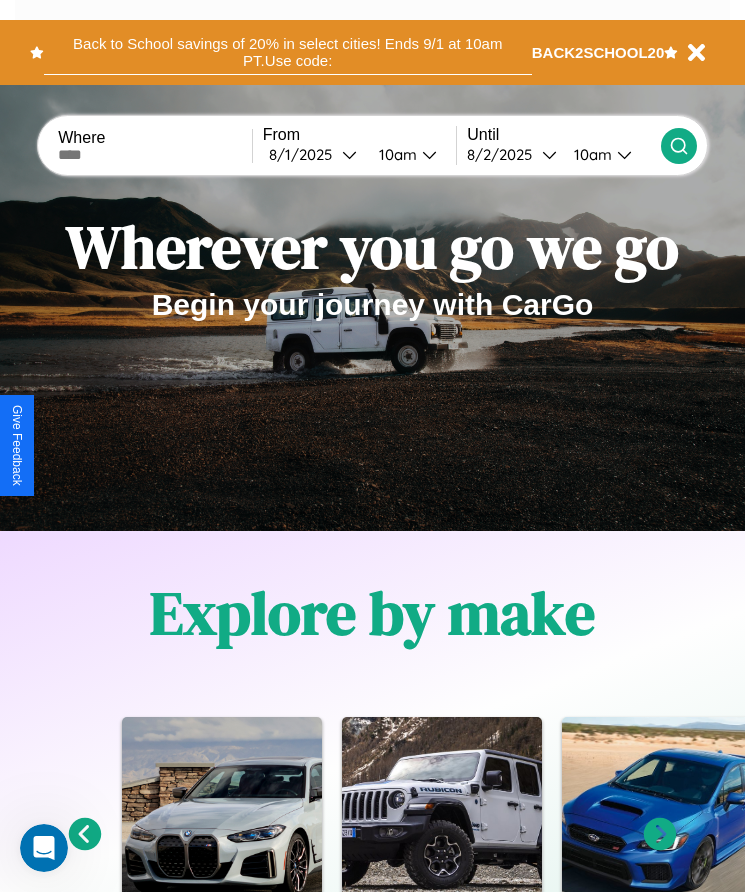 click on "Back to School savings of 20% in select cities! Ends 9/1 at 10am PT.  Use code:" at bounding box center (288, 52) 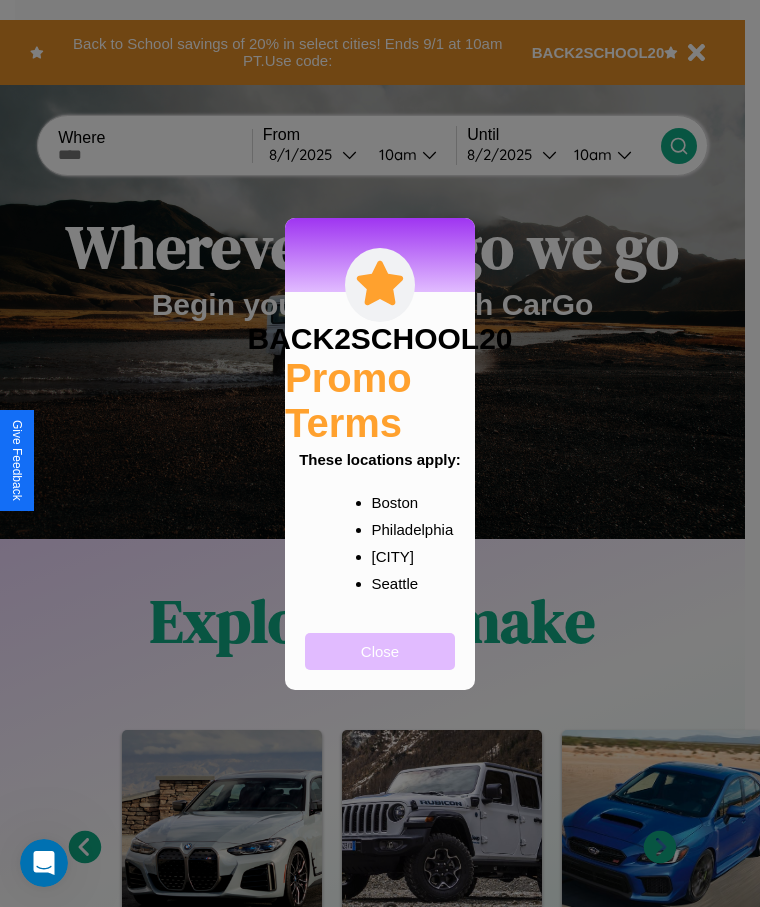 click on "Close" at bounding box center [380, 651] 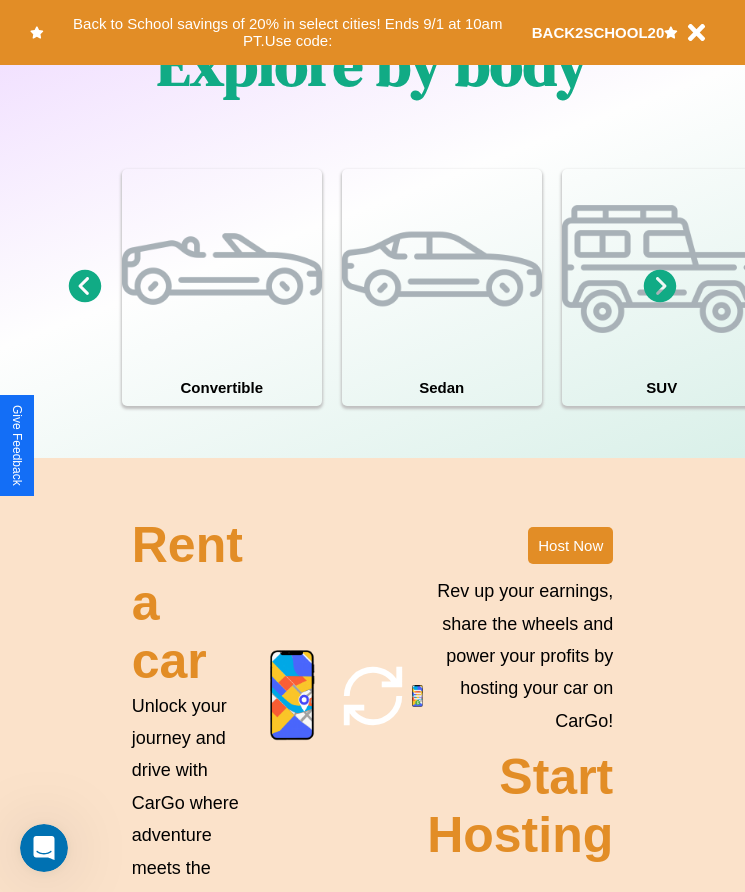 scroll, scrollTop: 2608, scrollLeft: 0, axis: vertical 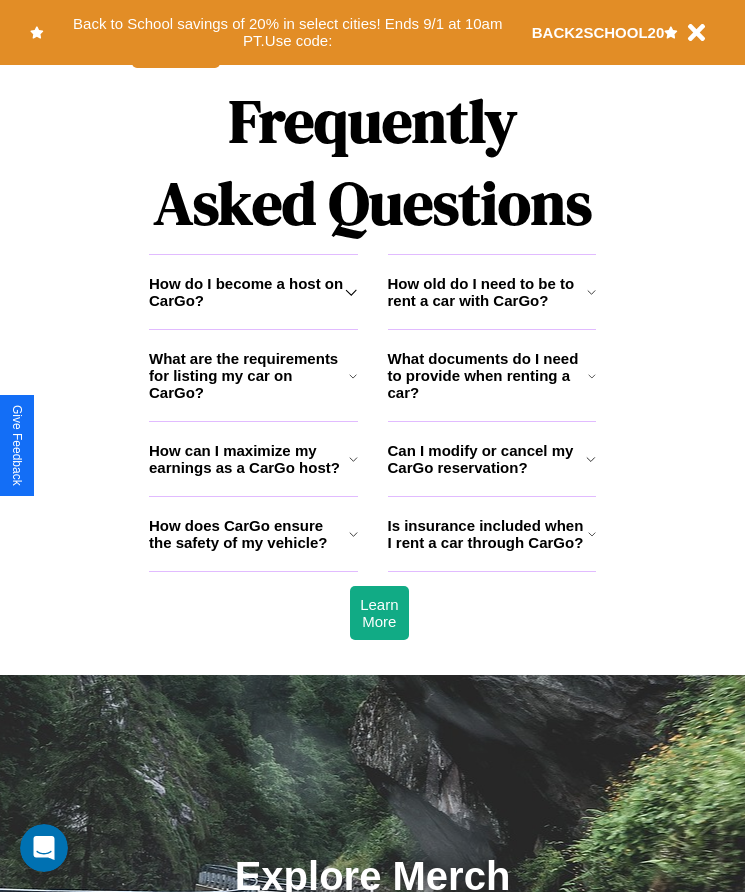 click 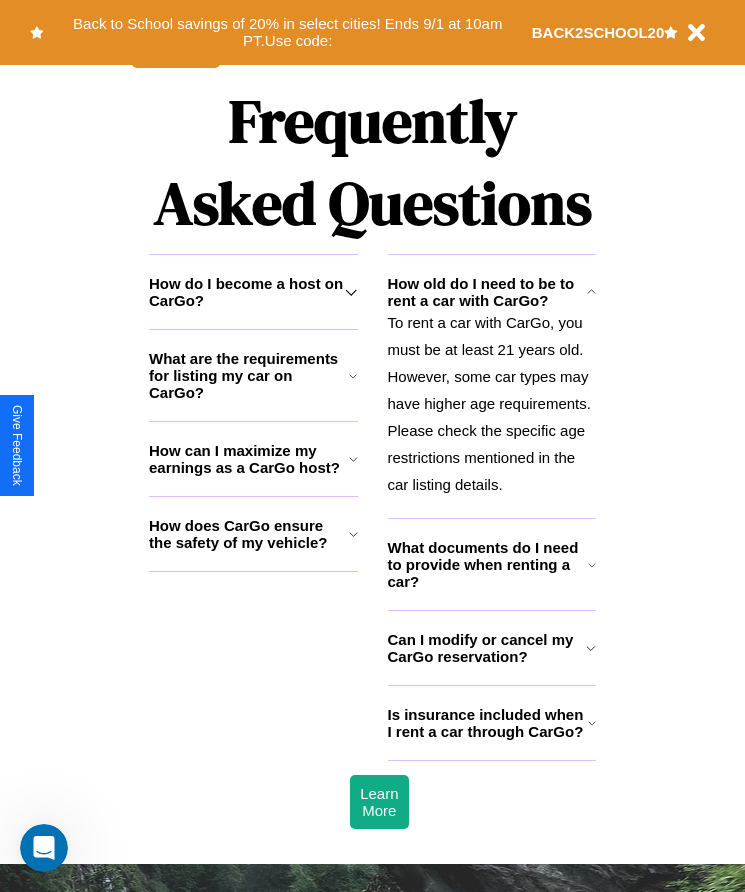 click on "How can I maximize my earnings as a CarGo host?" at bounding box center (249, 459) 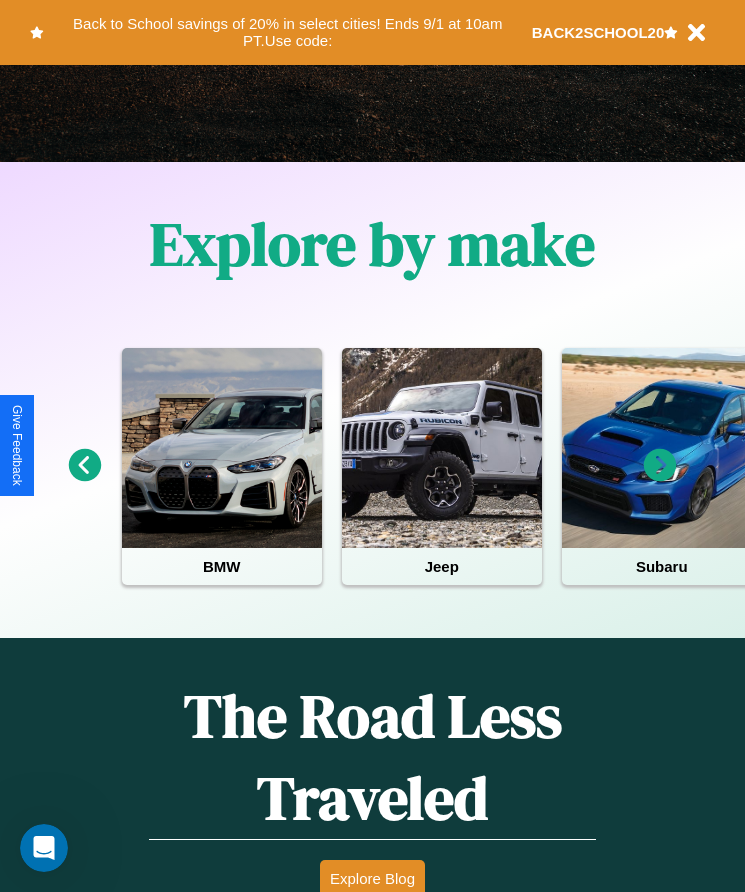scroll, scrollTop: 334, scrollLeft: 0, axis: vertical 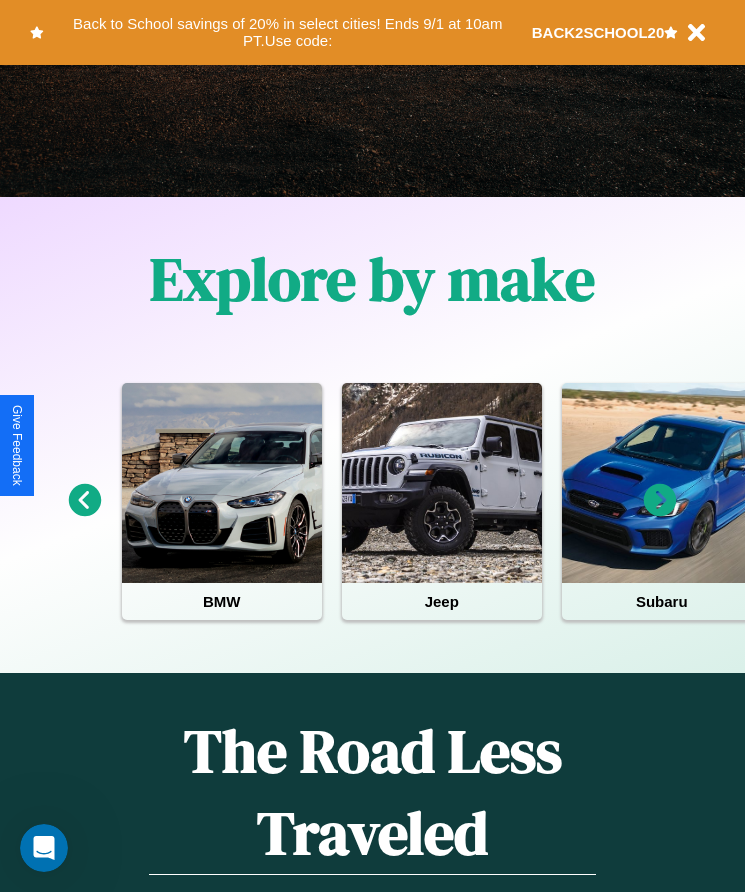 click 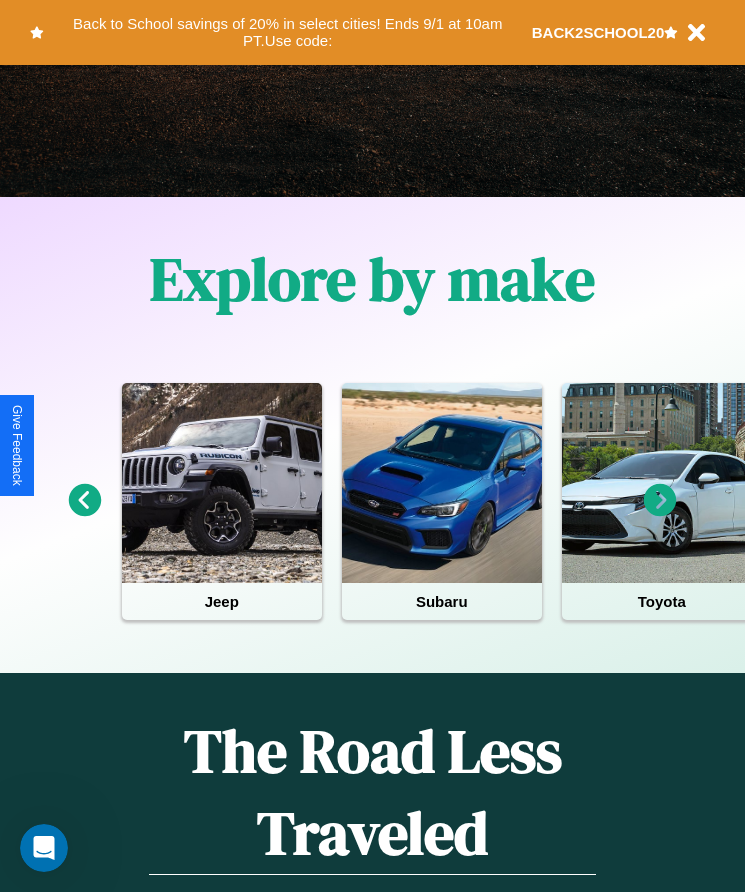 click 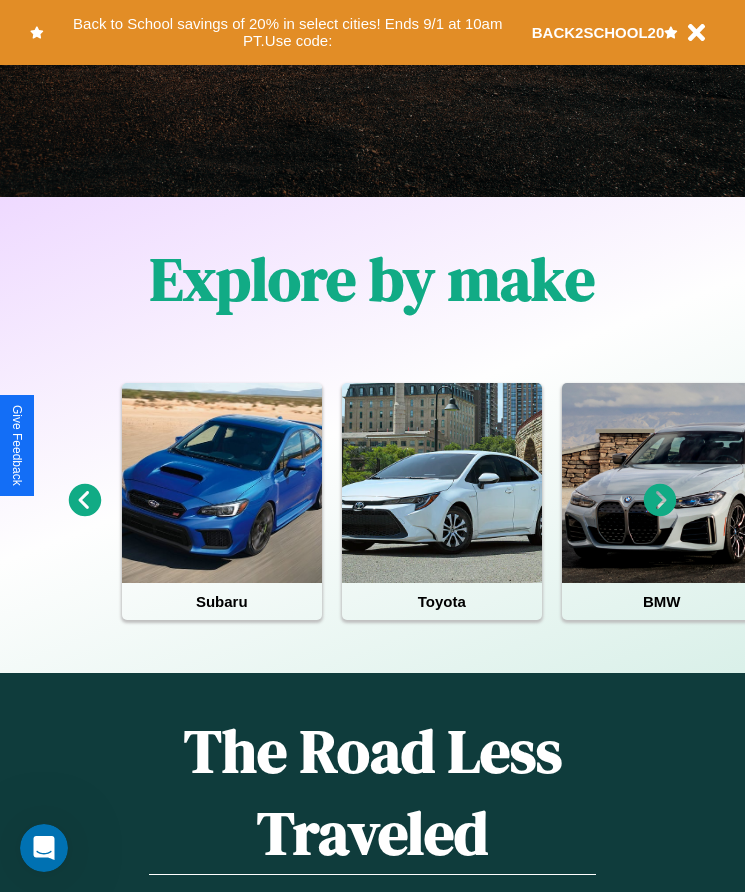 click 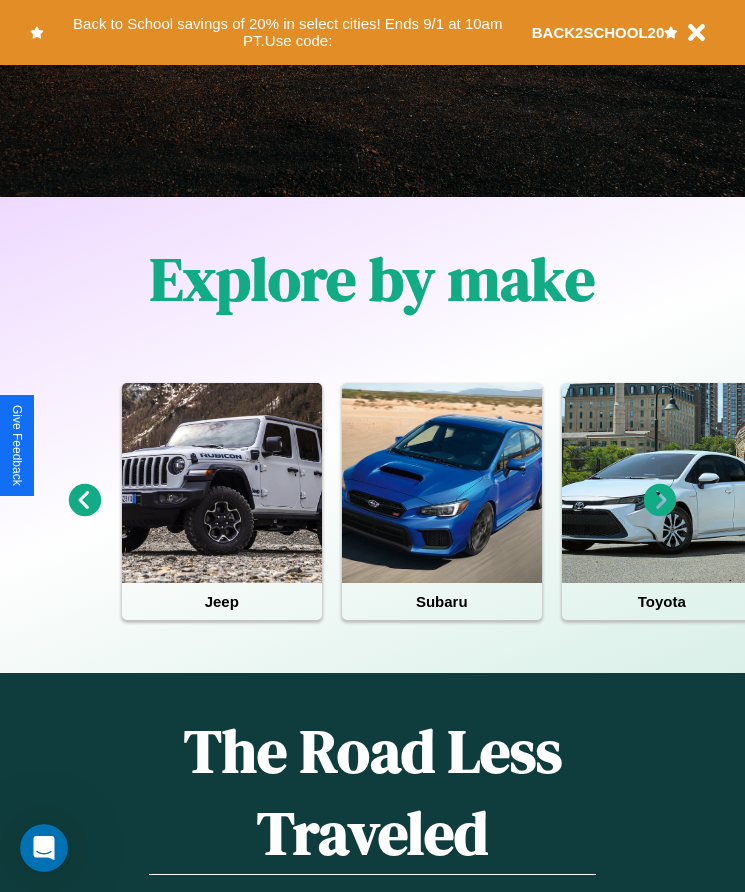 click 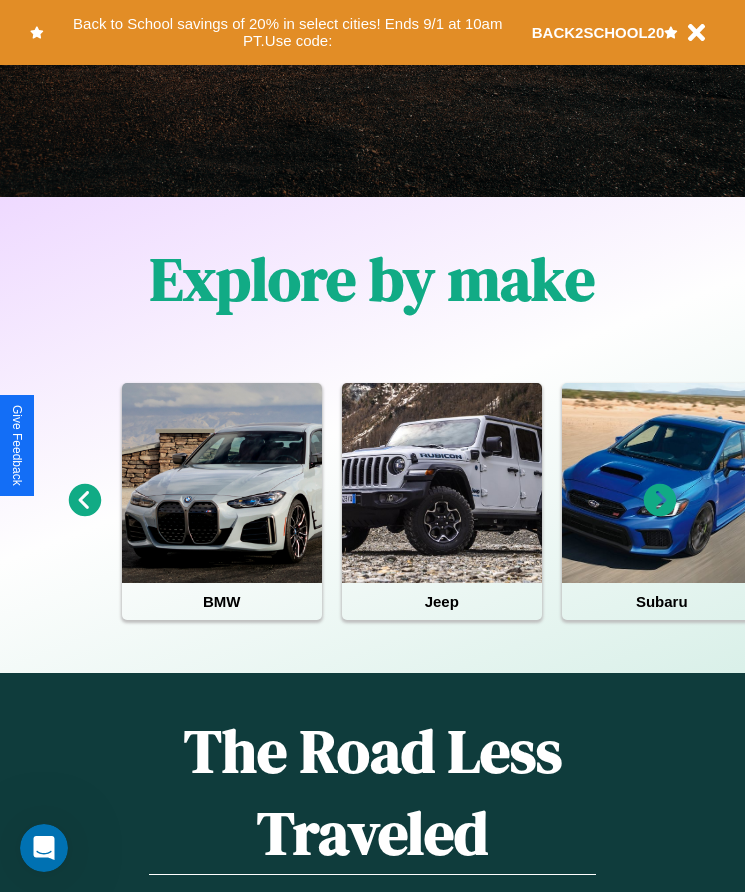 click 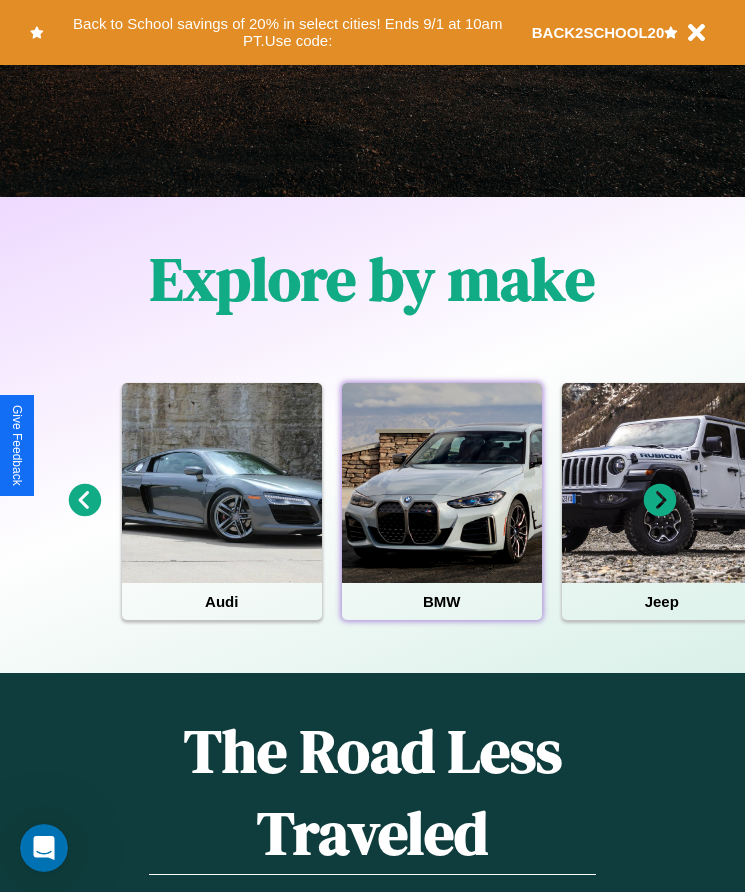 click at bounding box center (442, 483) 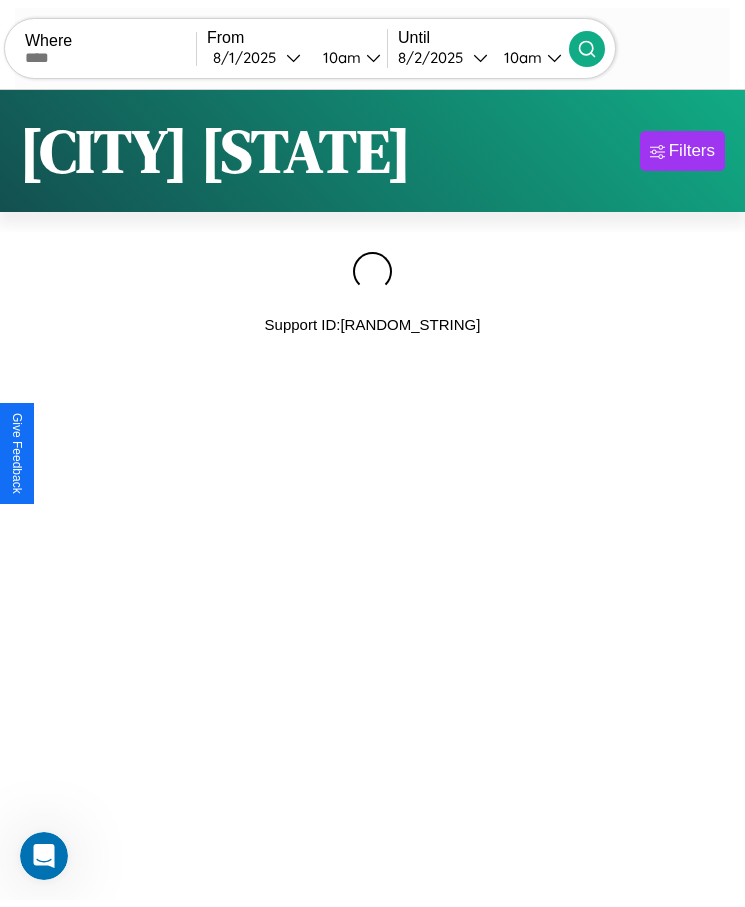 scroll, scrollTop: 0, scrollLeft: 0, axis: both 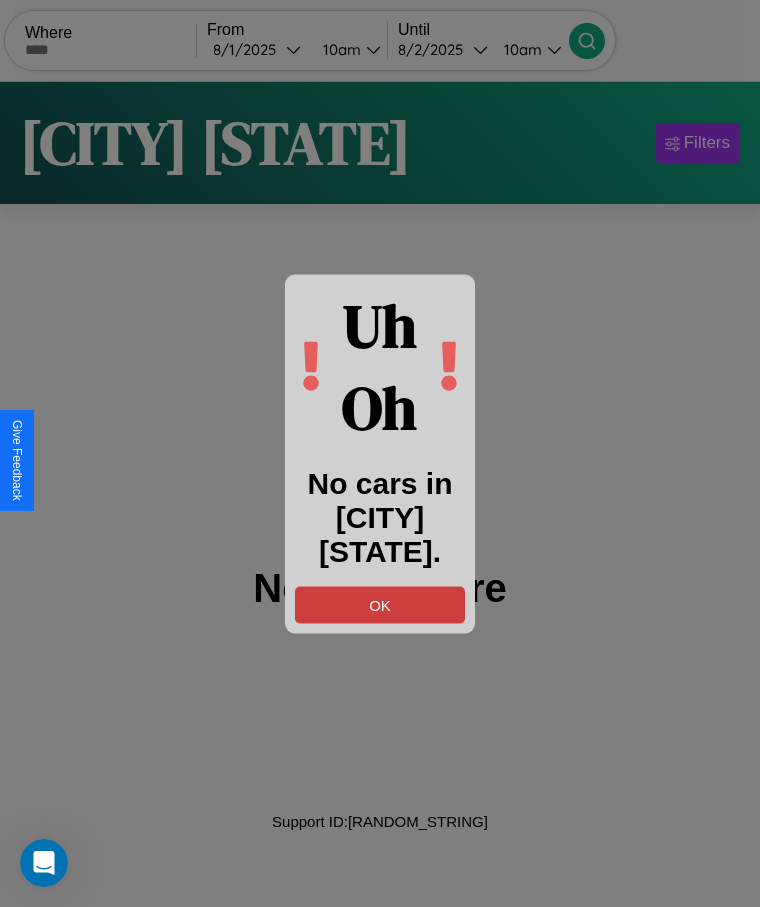 click on "OK" at bounding box center (380, 604) 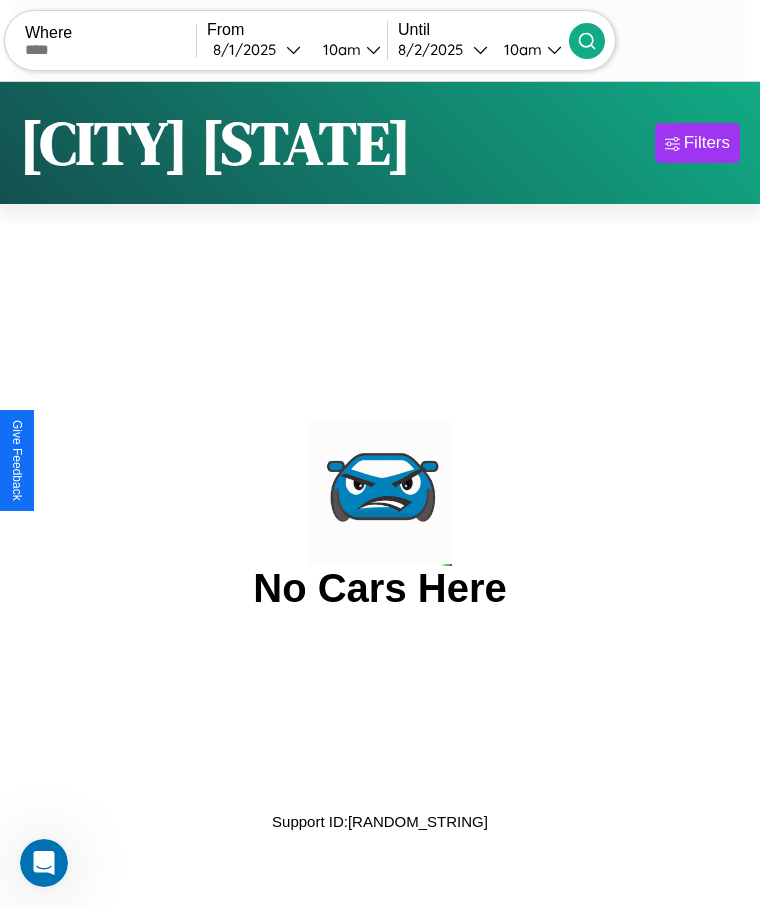 click at bounding box center (110, 50) 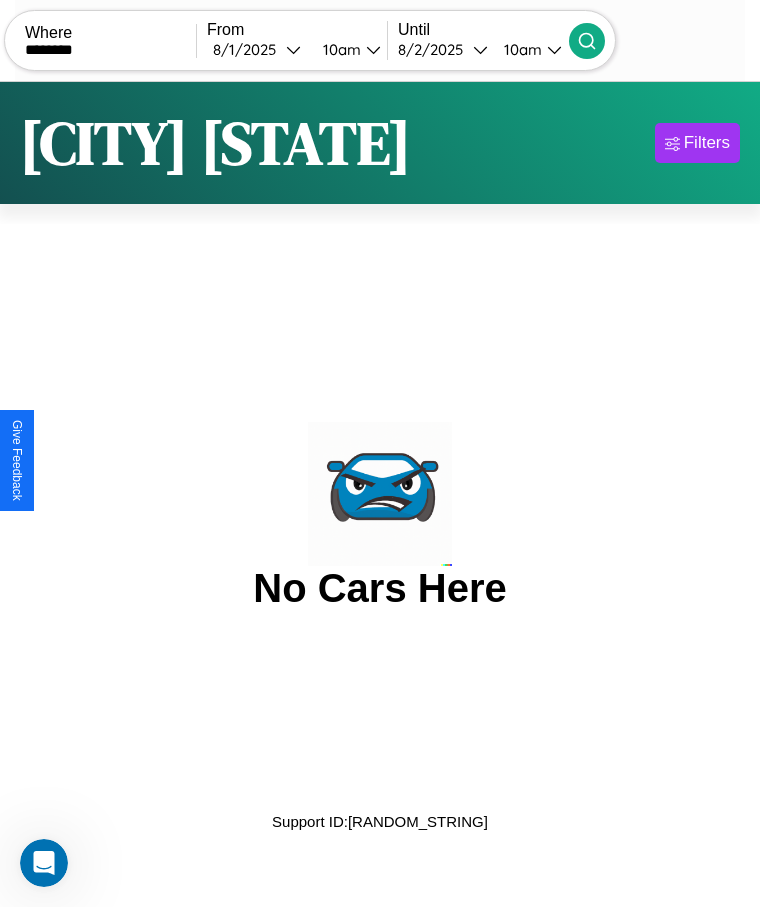 type on "********" 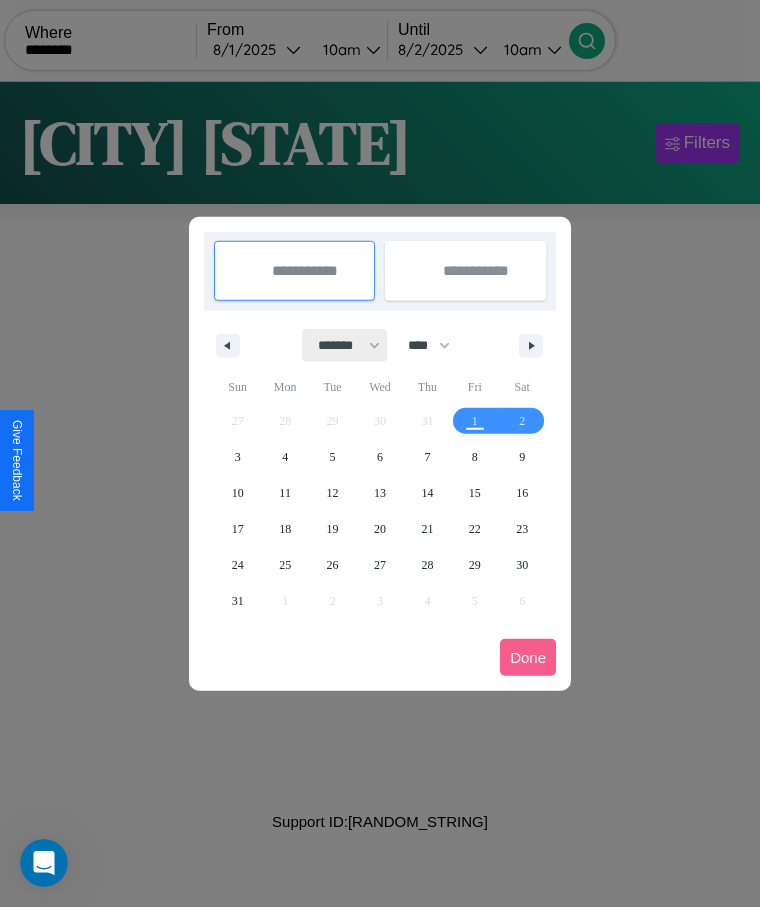 click on "******* ******** ***** ***** *** **** **** ****** ********* ******* ******** ********" at bounding box center (345, 345) 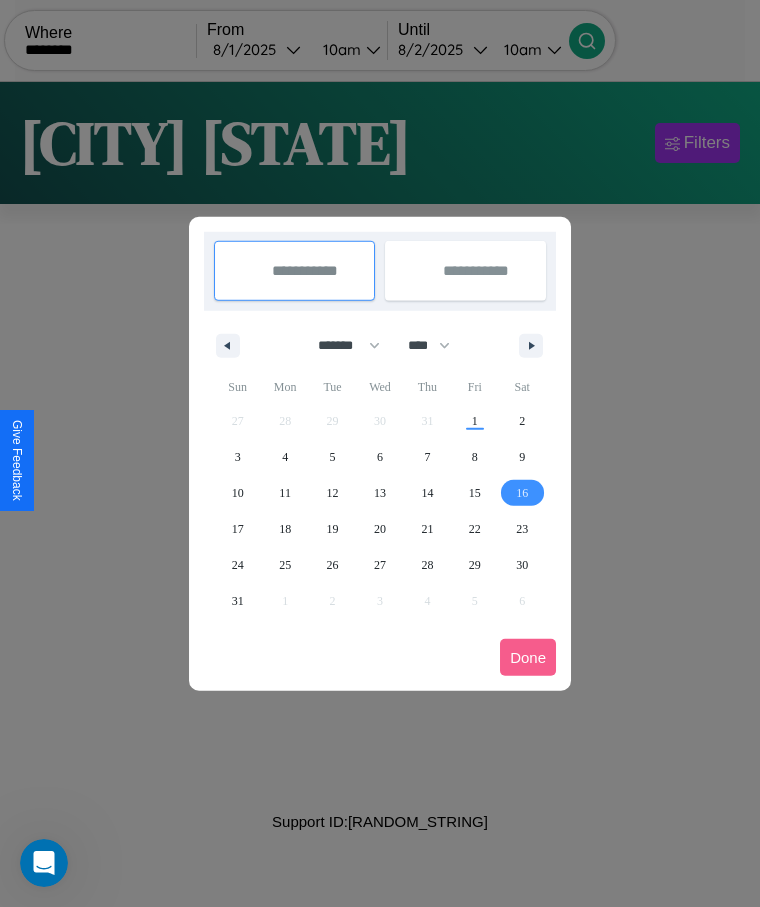 click on "16" at bounding box center (522, 493) 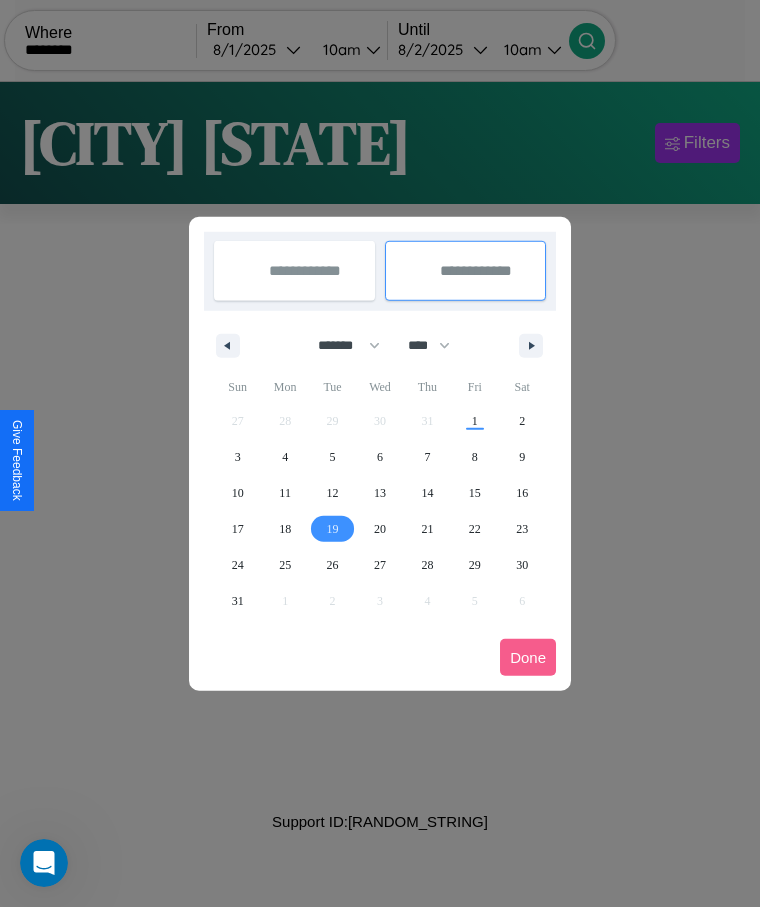 click on "19" at bounding box center (333, 529) 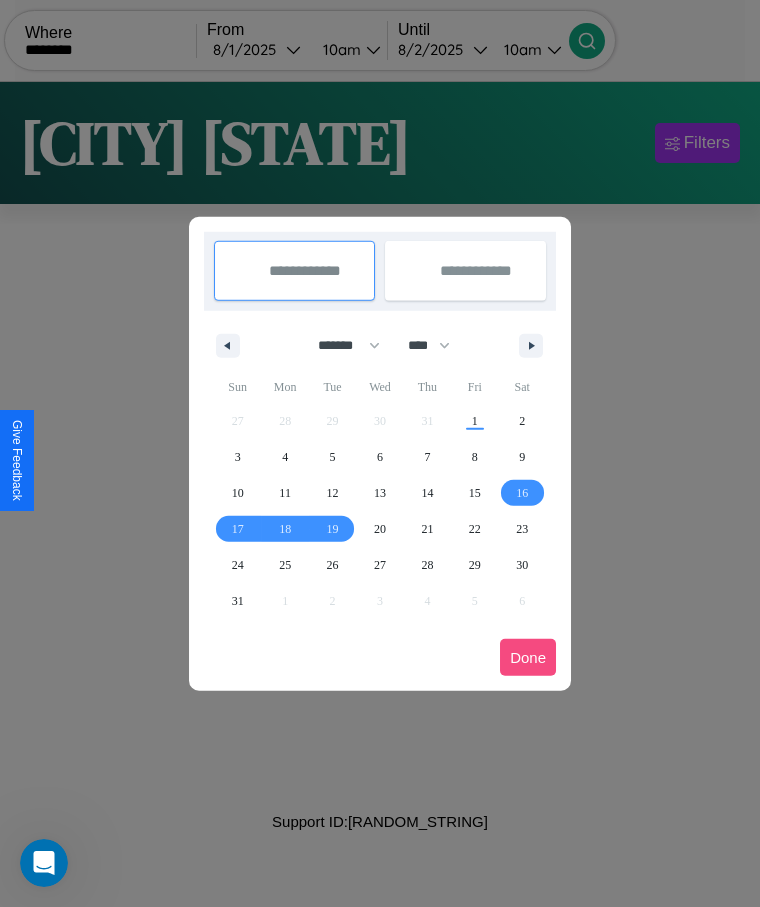 click on "Done" at bounding box center [528, 657] 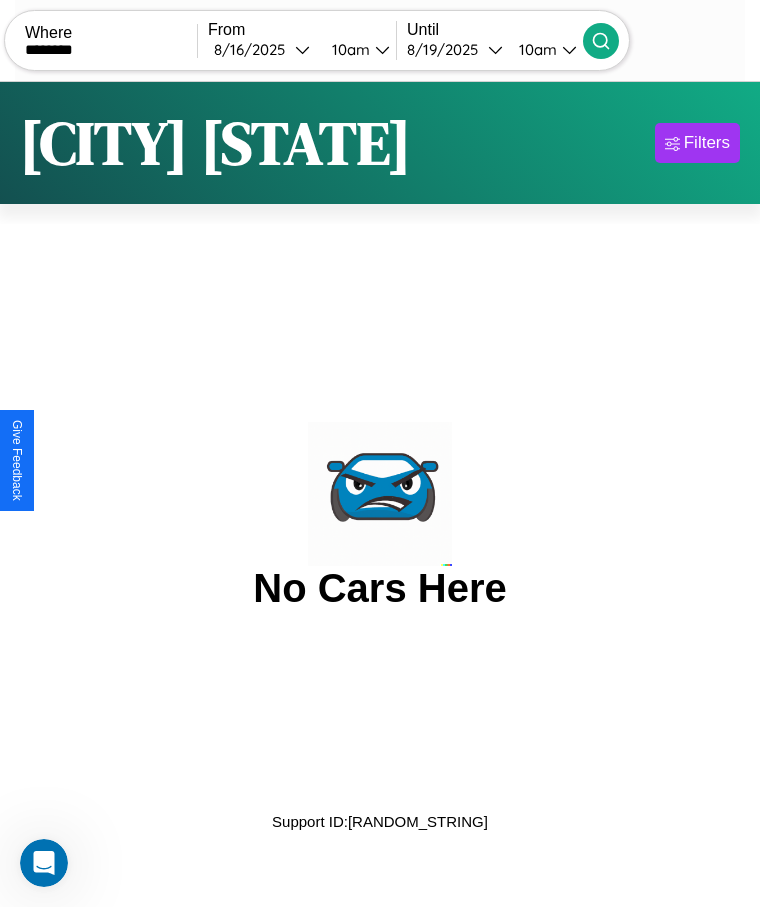 click 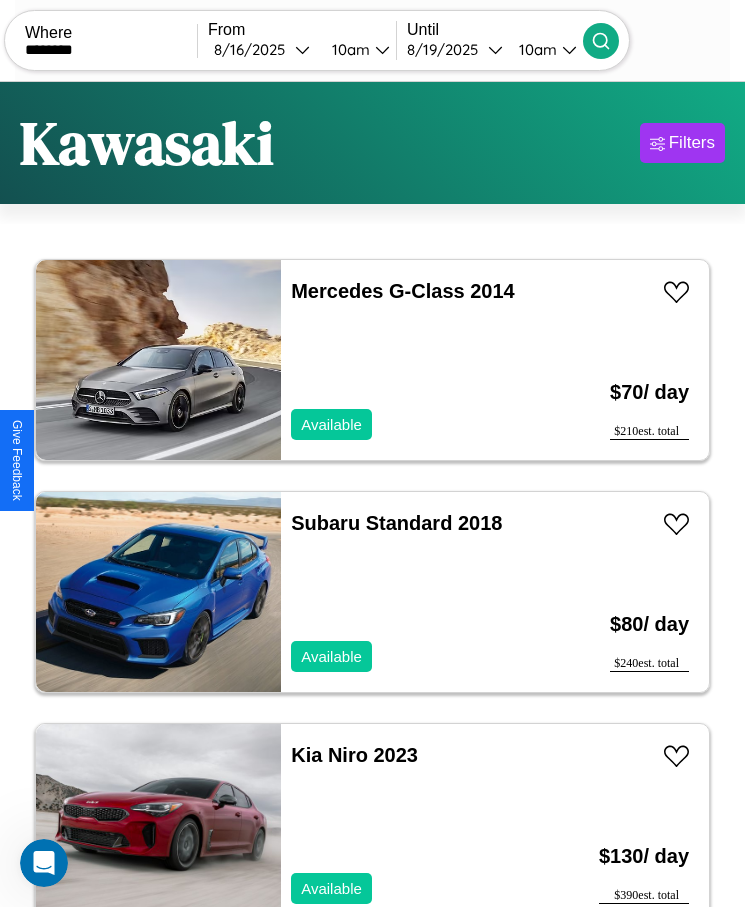 scroll, scrollTop: 50, scrollLeft: 0, axis: vertical 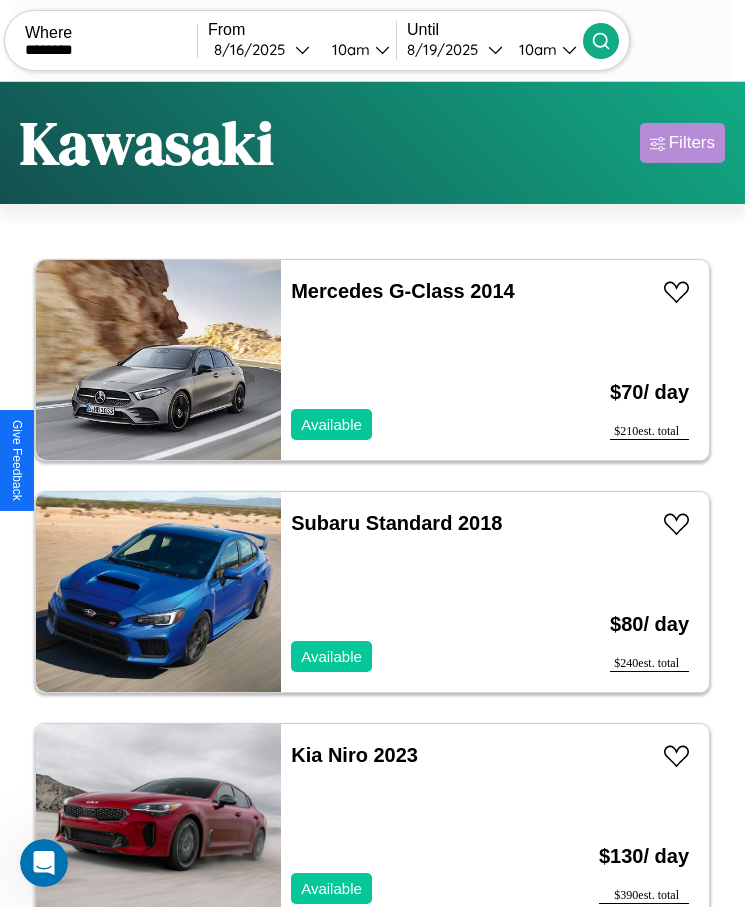 click on "Filters" at bounding box center (692, 143) 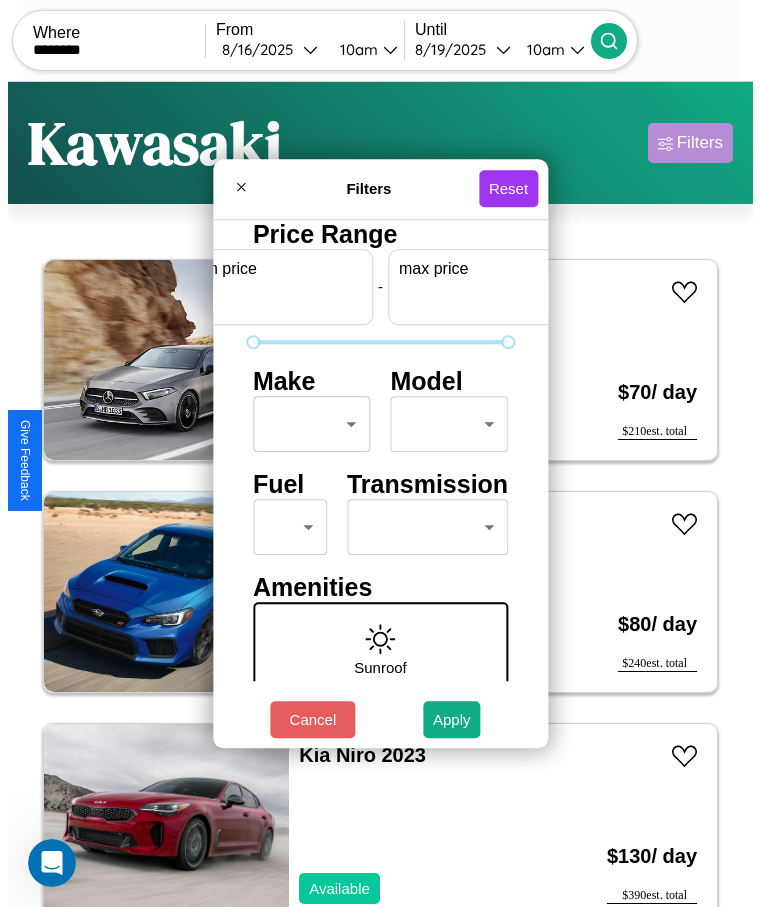 scroll, scrollTop: 0, scrollLeft: 74, axis: horizontal 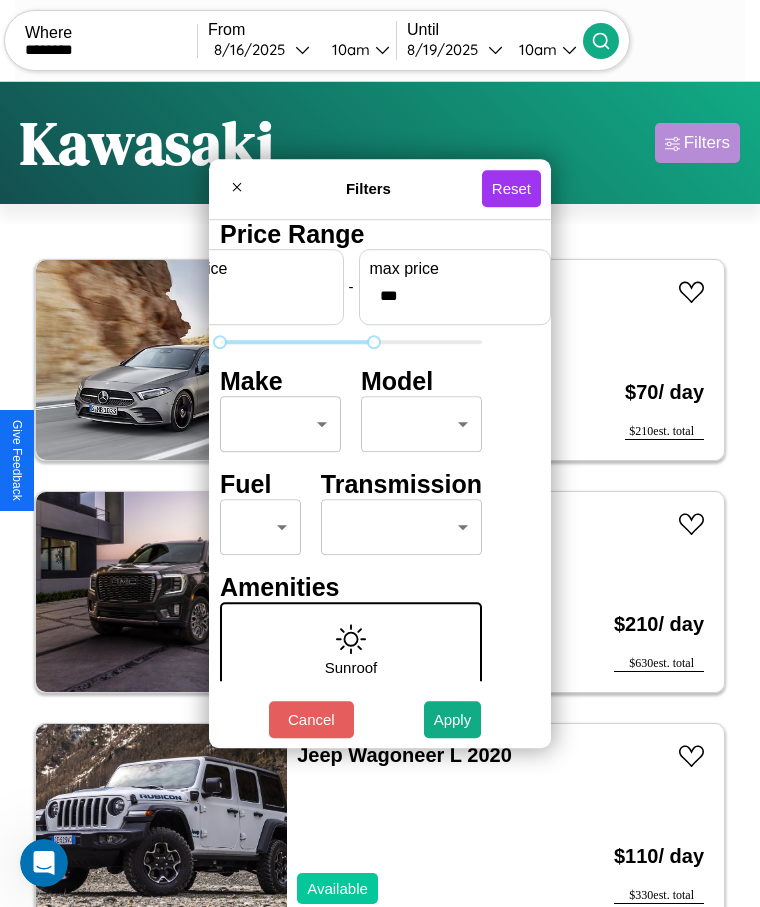 type on "***" 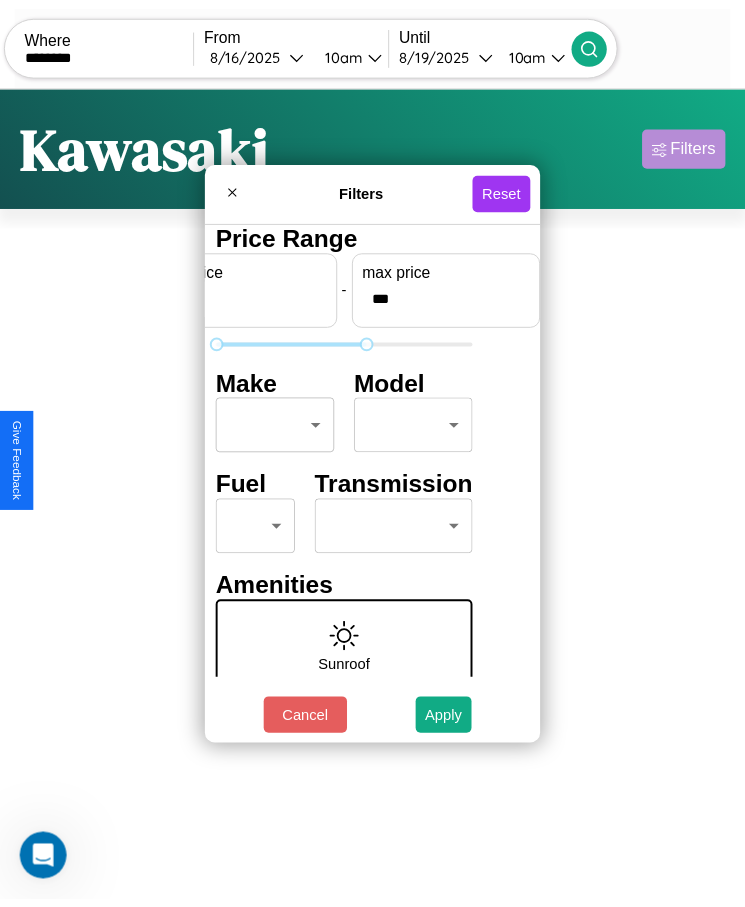 scroll, scrollTop: 0, scrollLeft: 0, axis: both 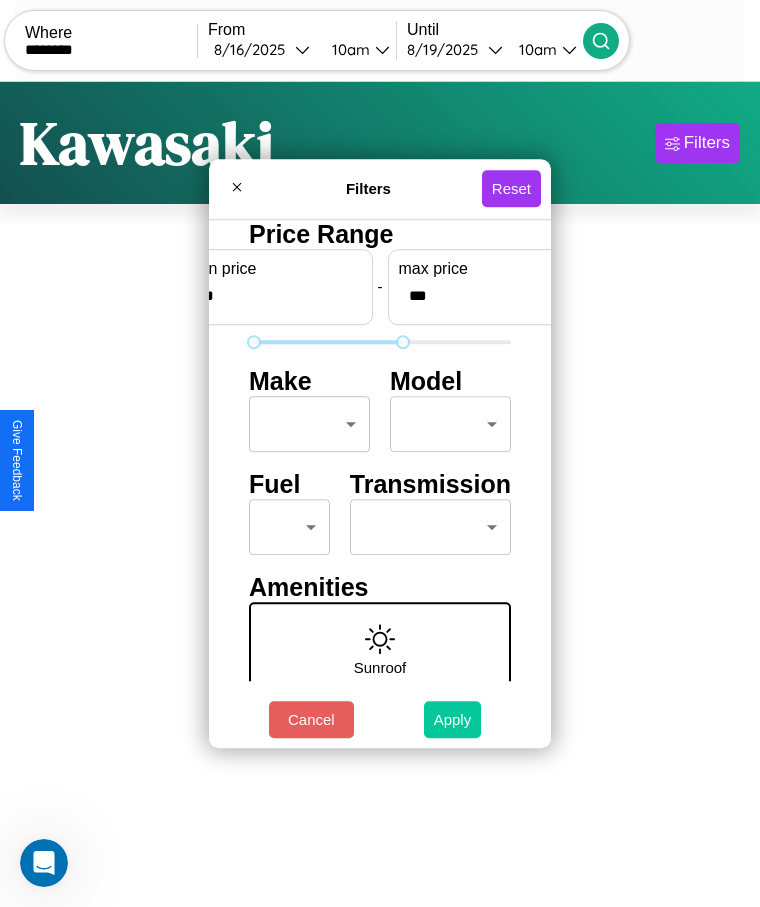 type on "**" 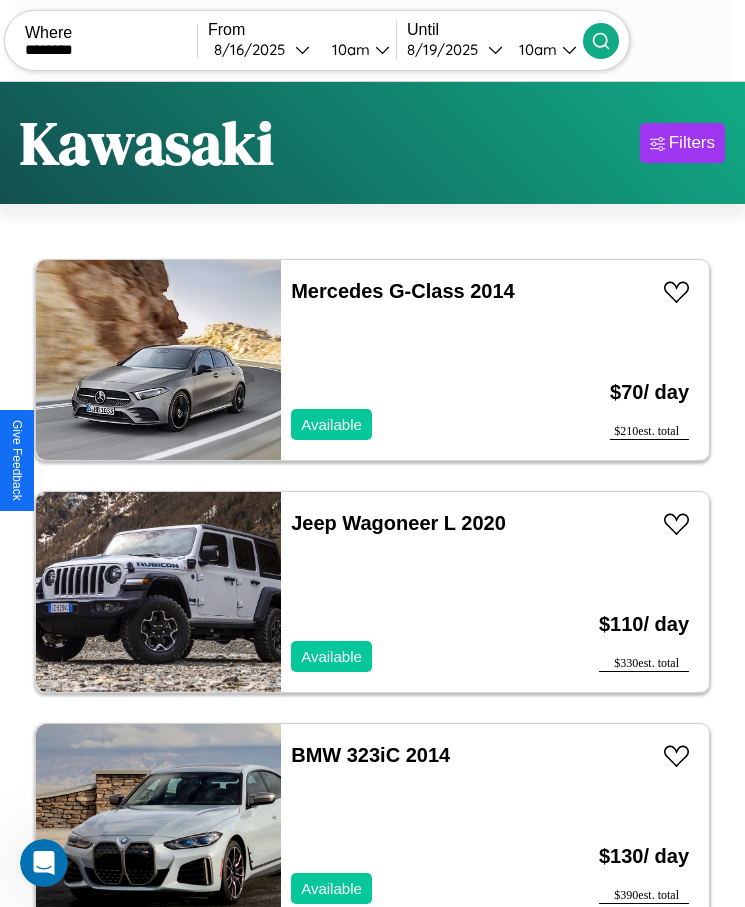 scroll, scrollTop: 50, scrollLeft: 0, axis: vertical 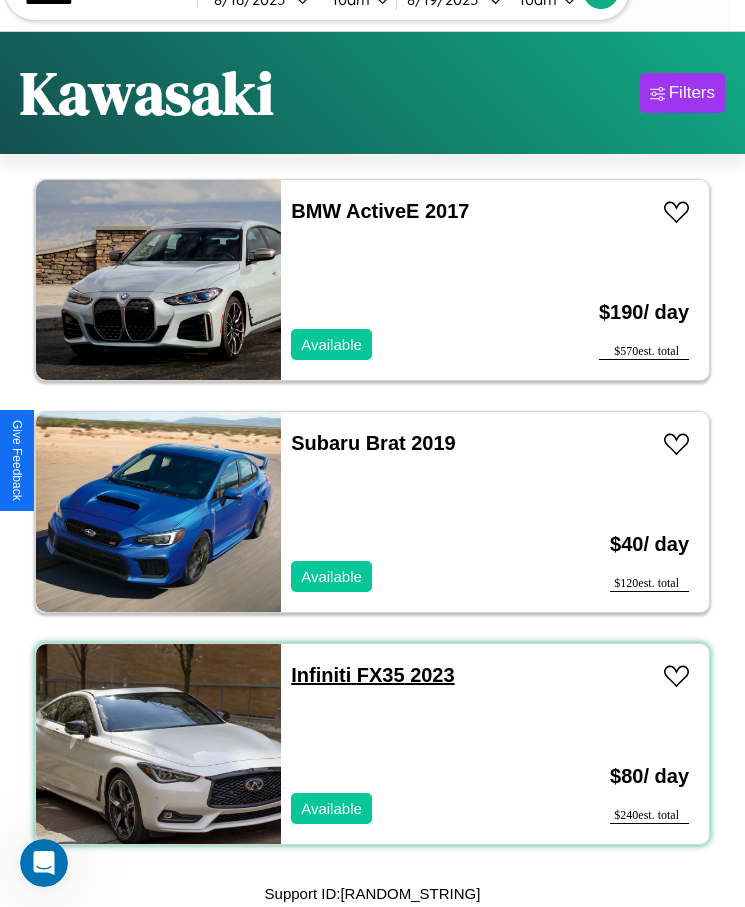 click on "Infiniti   FX35   2023" at bounding box center (372, 675) 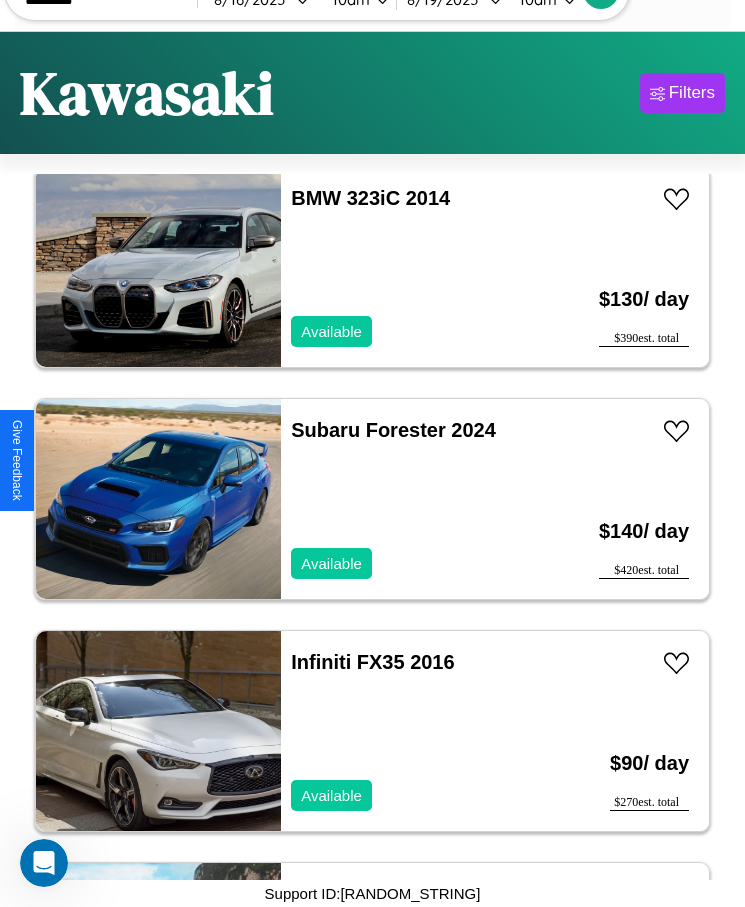 scroll, scrollTop: 479, scrollLeft: 0, axis: vertical 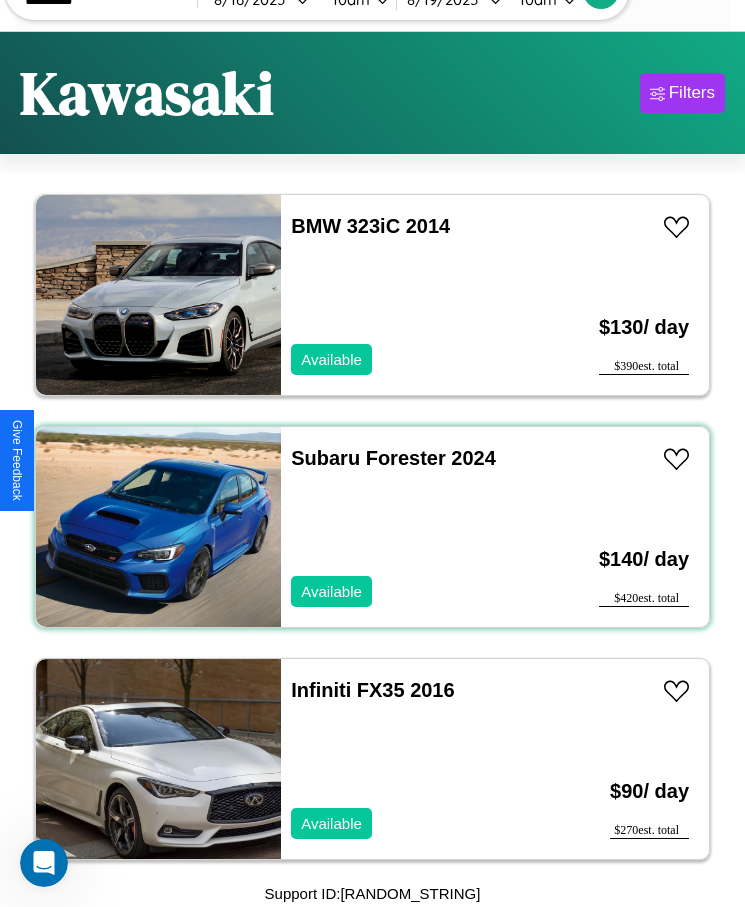 click on "Subaru   Forester   2024 Available" at bounding box center [413, 527] 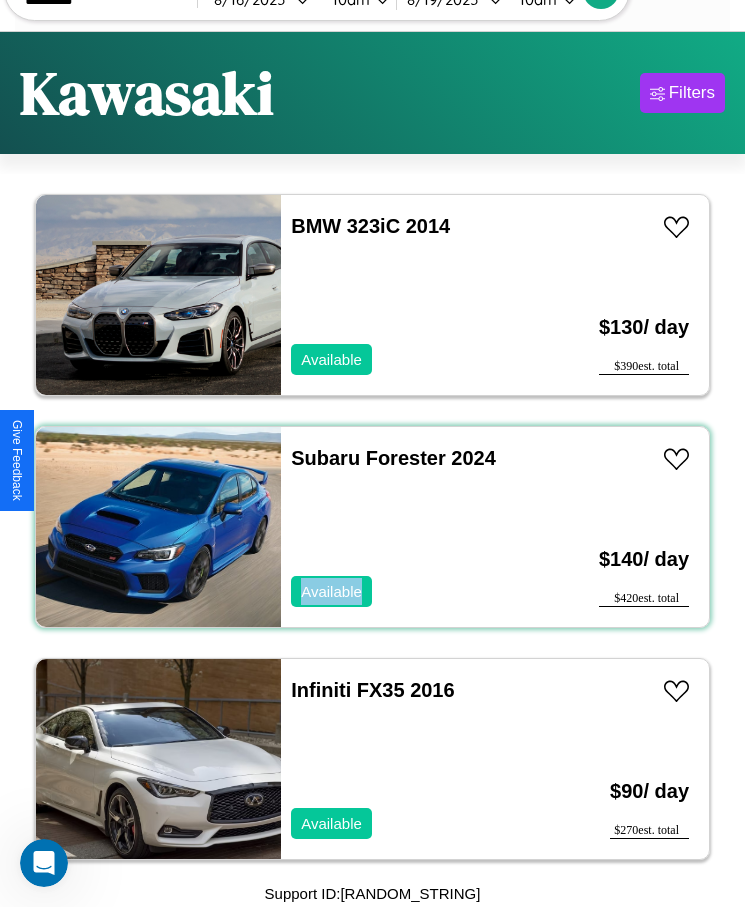 click on "Subaru   Forester   2024 Available" at bounding box center (413, 527) 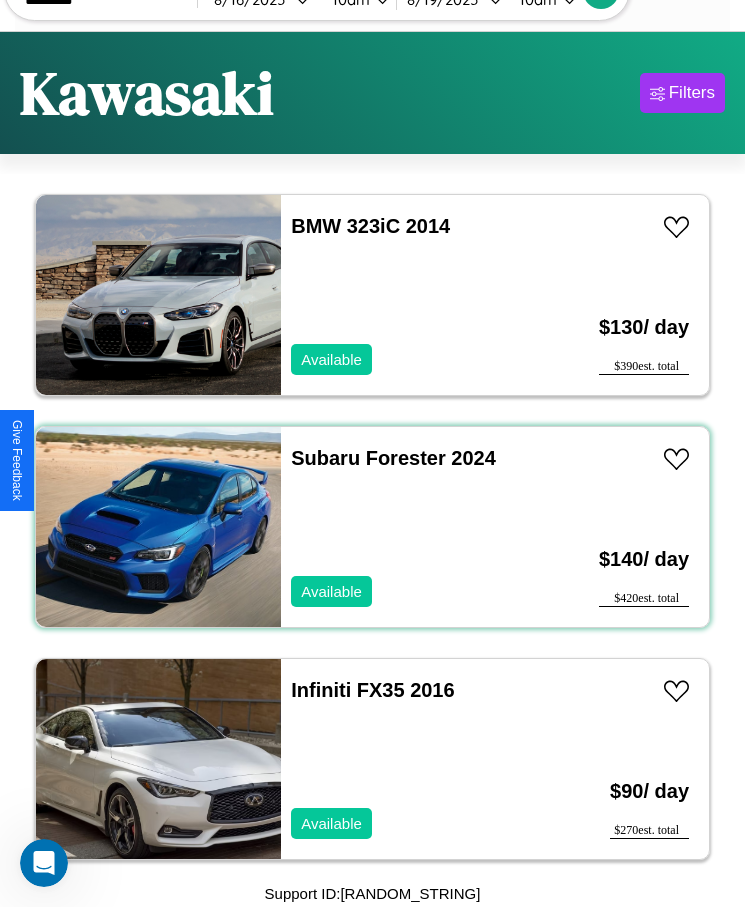 click on "Subaru   Forester   2024 Available" at bounding box center [413, 527] 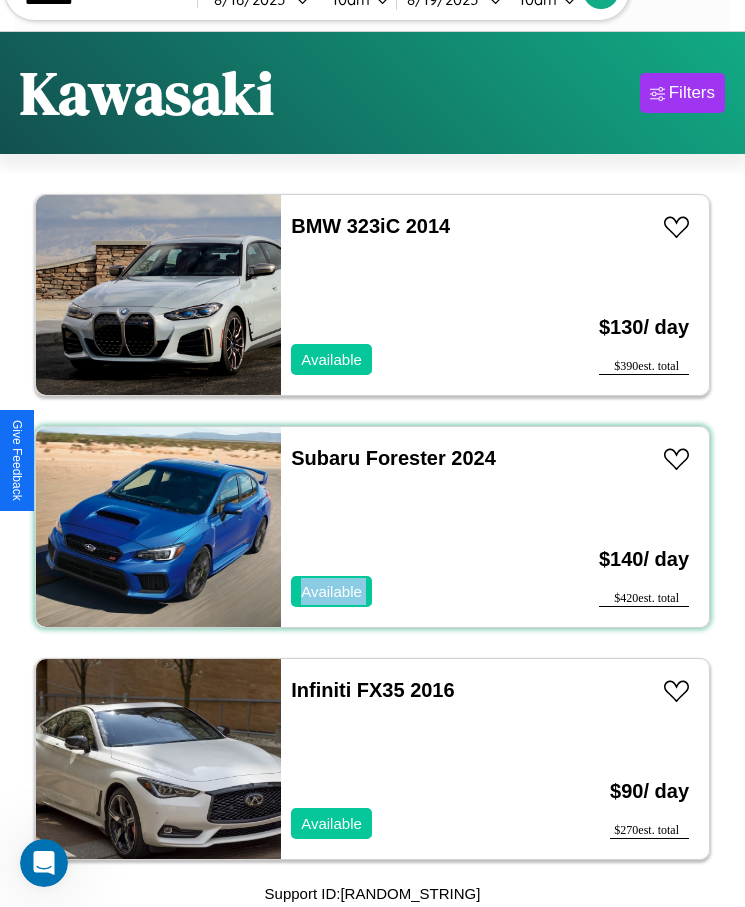 click on "Subaru   Forester   2024 Available" at bounding box center [413, 527] 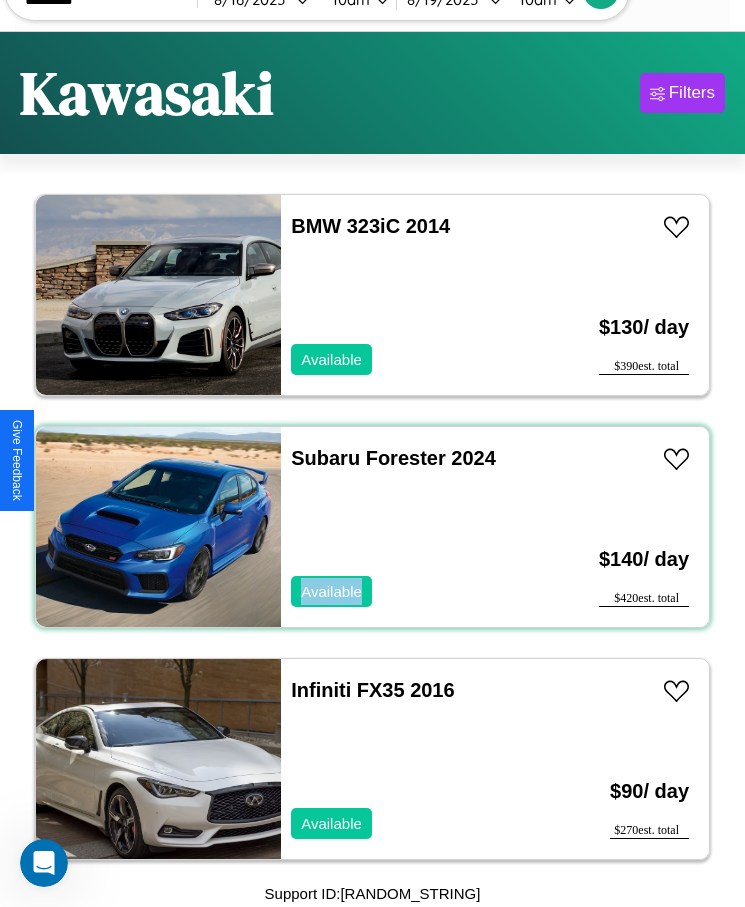 click on "Subaru   Forester   2024 Available" at bounding box center [413, 527] 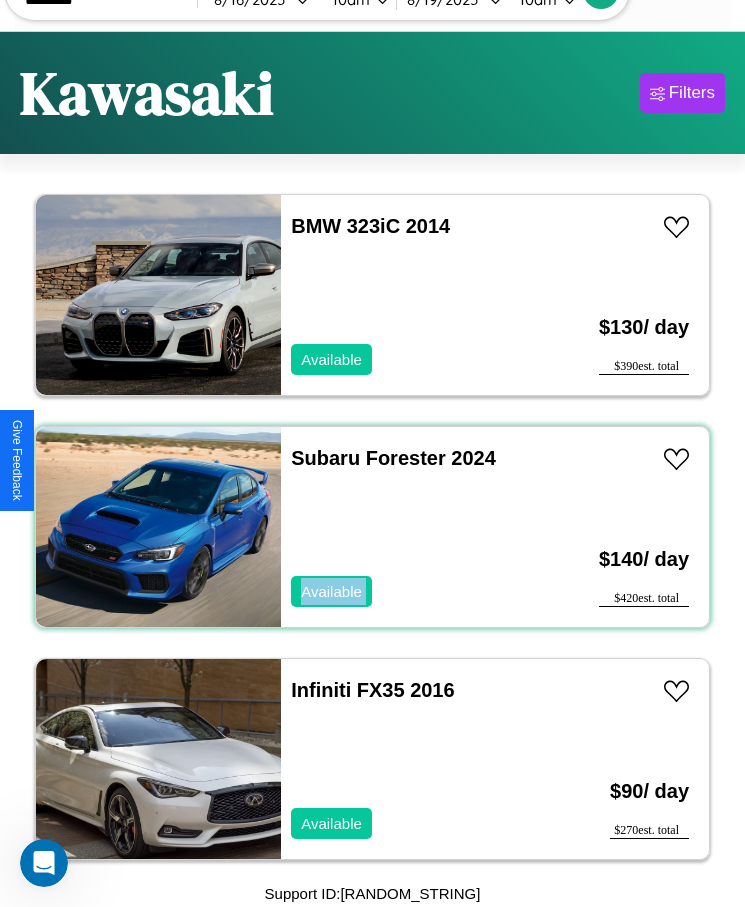 click on "Subaru   Forester   2024 Available" at bounding box center (413, 527) 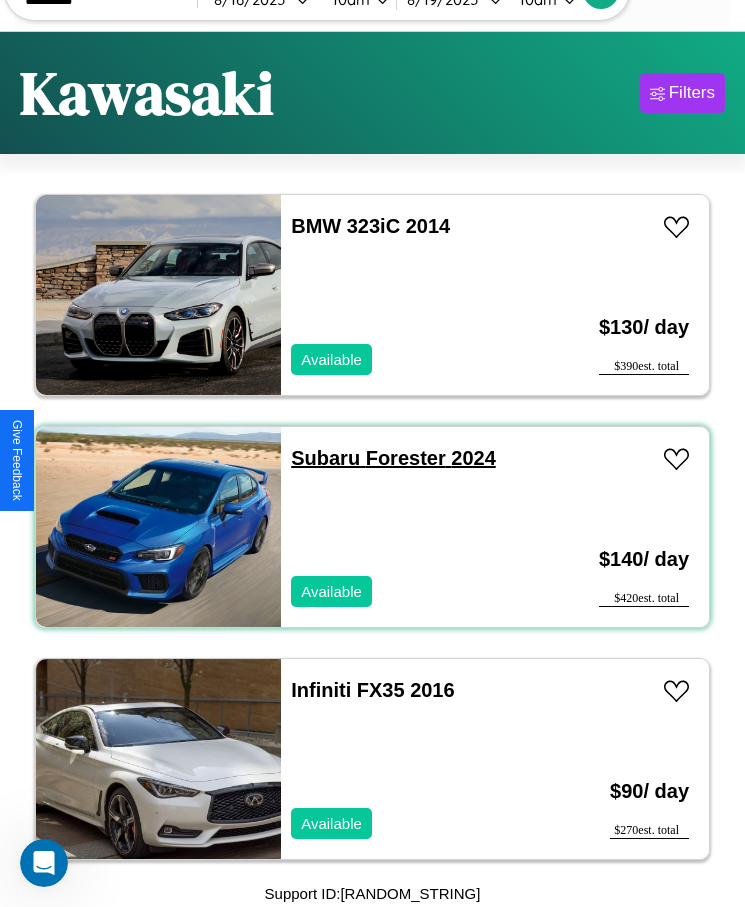 click on "Subaru   Forester   2024" at bounding box center [393, 458] 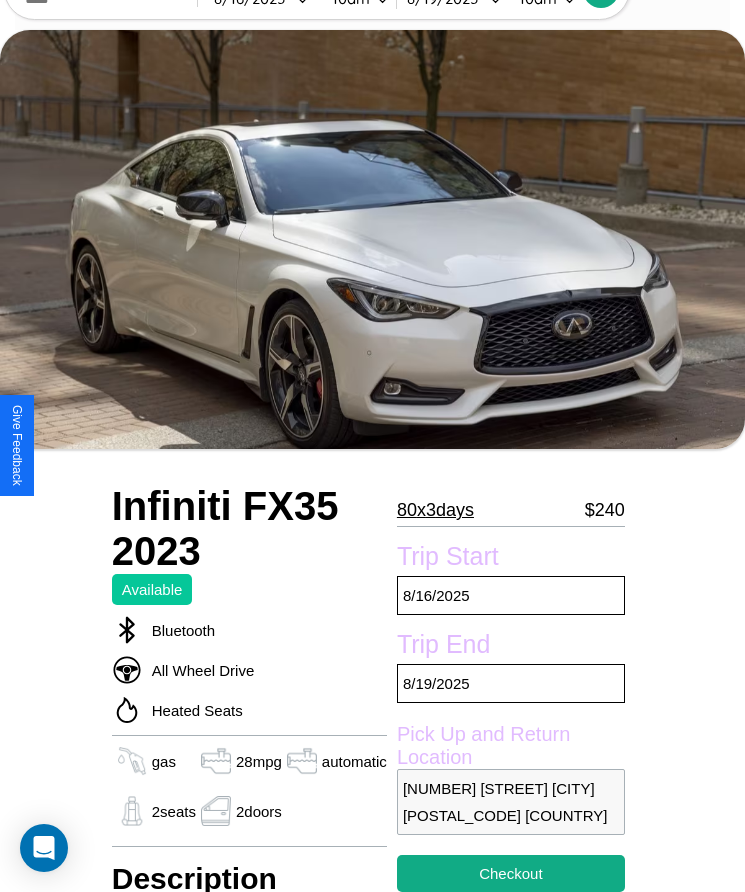 scroll, scrollTop: 690, scrollLeft: 0, axis: vertical 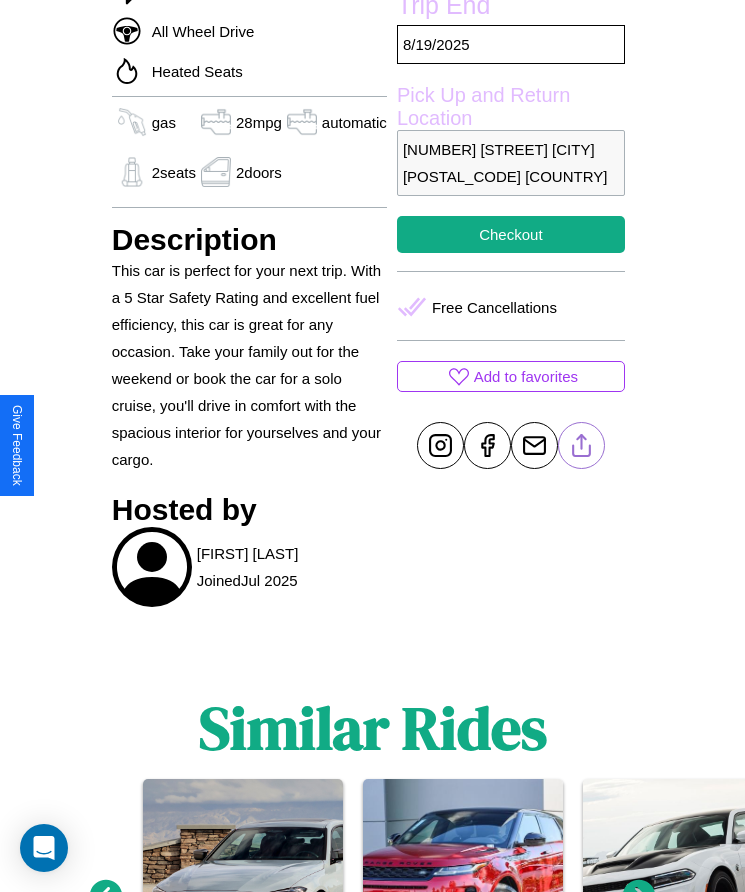click 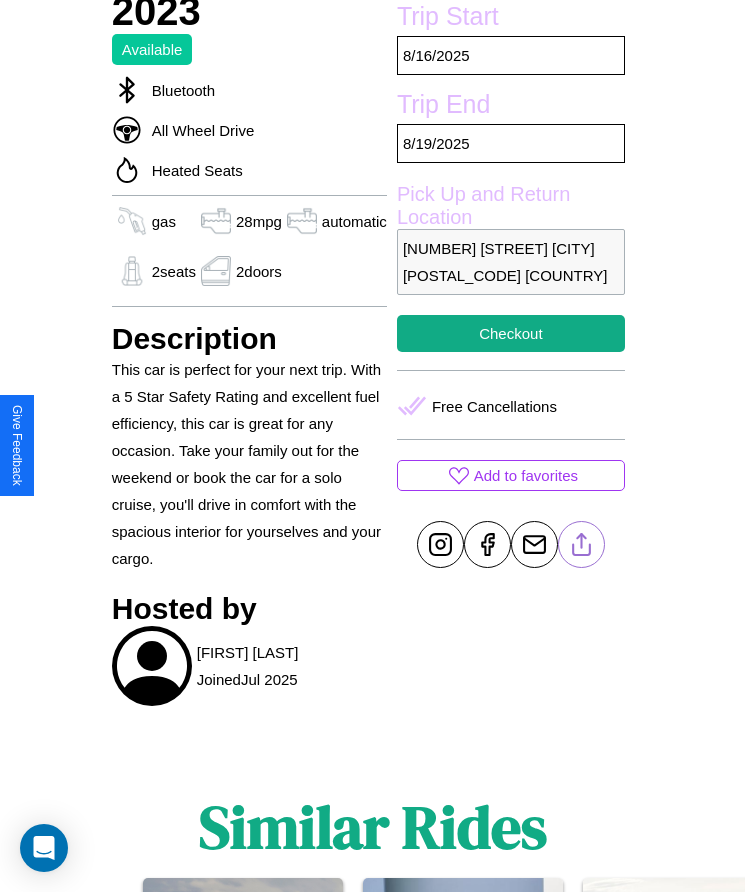 scroll, scrollTop: 479, scrollLeft: 0, axis: vertical 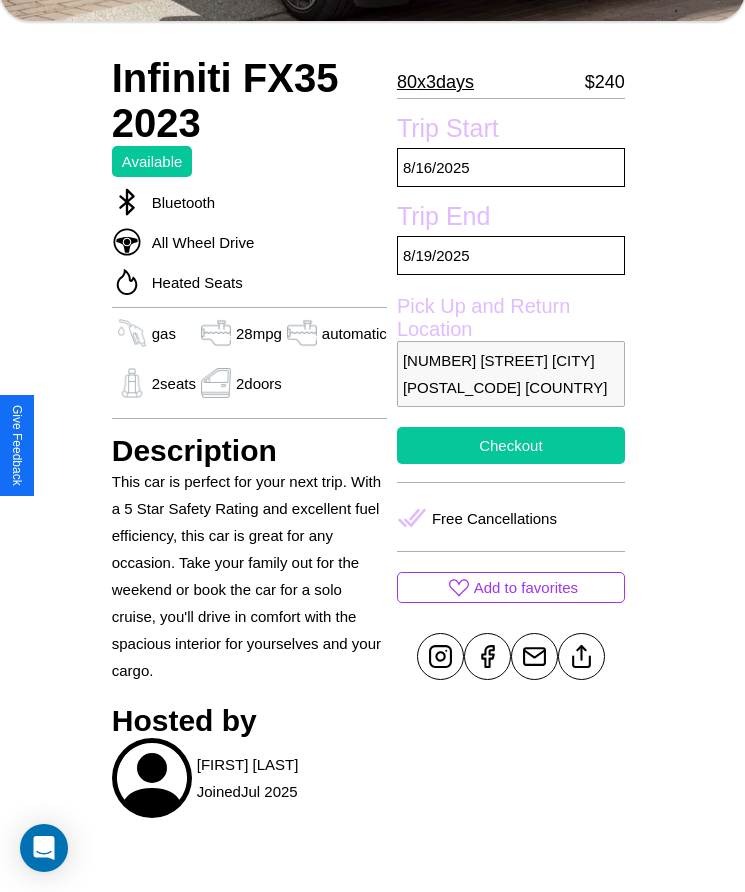 click on "Checkout" at bounding box center [511, 445] 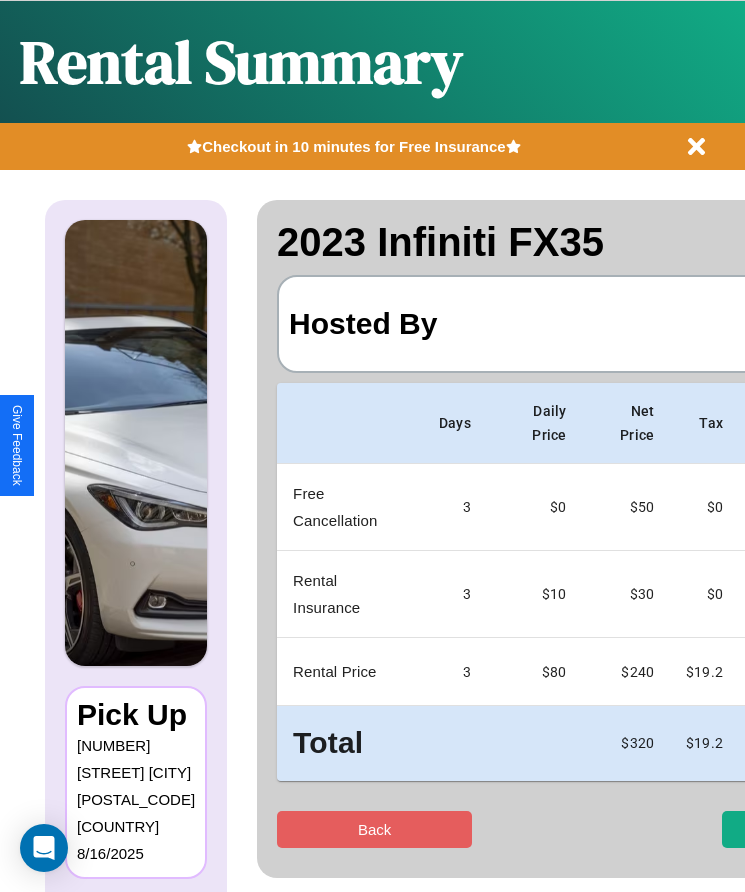 scroll, scrollTop: 0, scrollLeft: 118, axis: horizontal 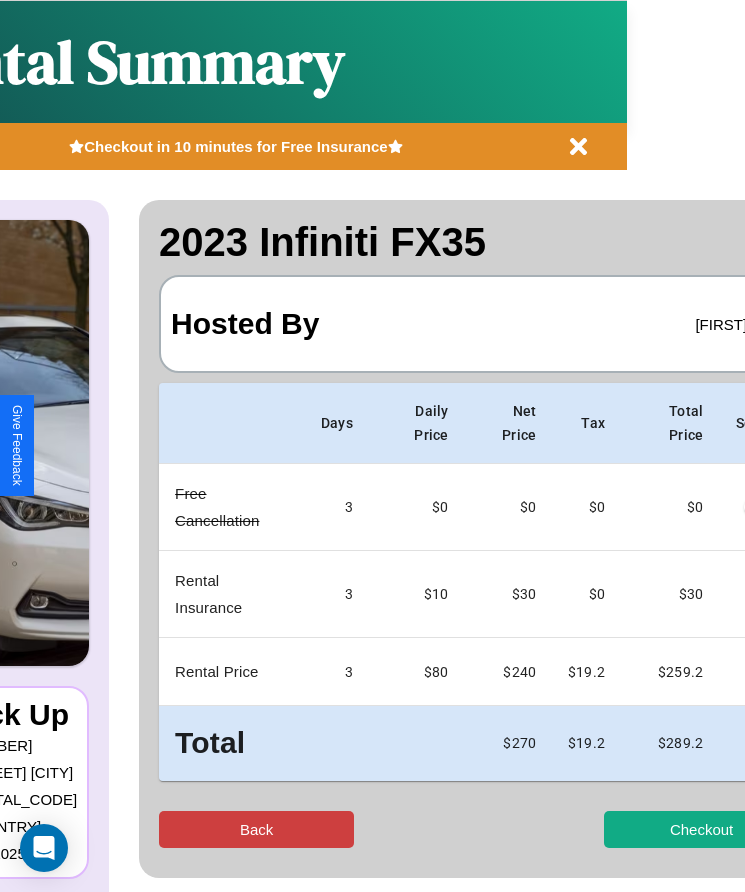click on "Back" at bounding box center [256, 829] 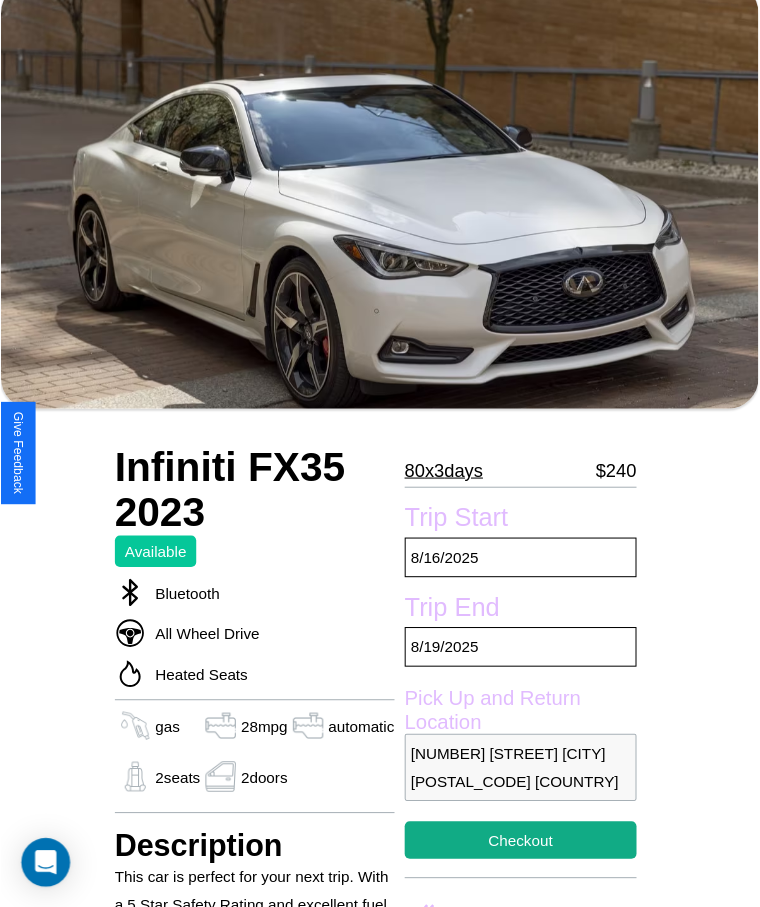 scroll, scrollTop: 201, scrollLeft: 0, axis: vertical 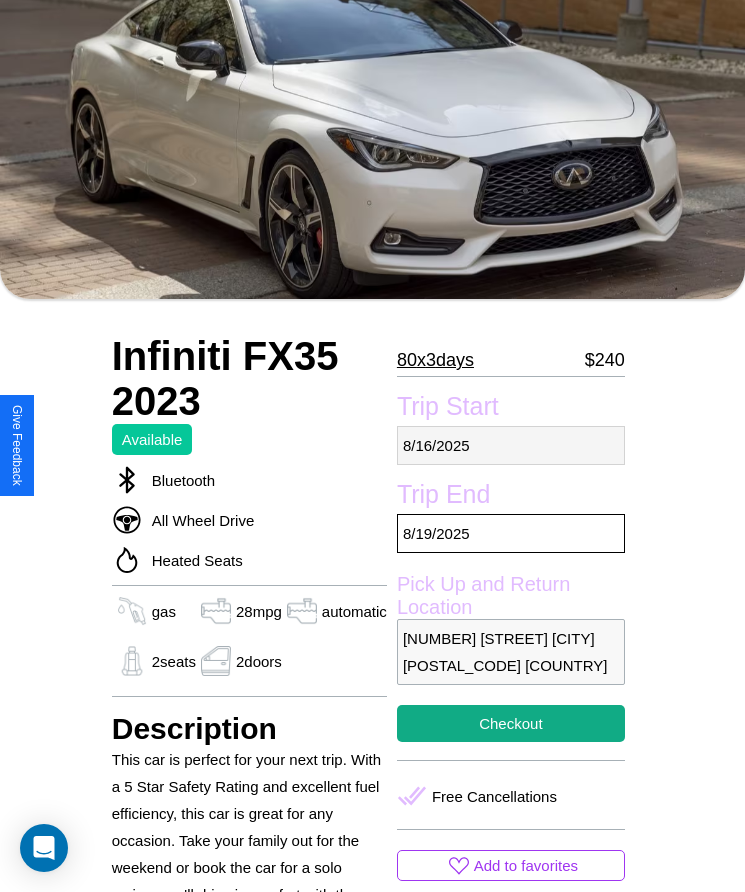 click on "[DATE]" at bounding box center (511, 445) 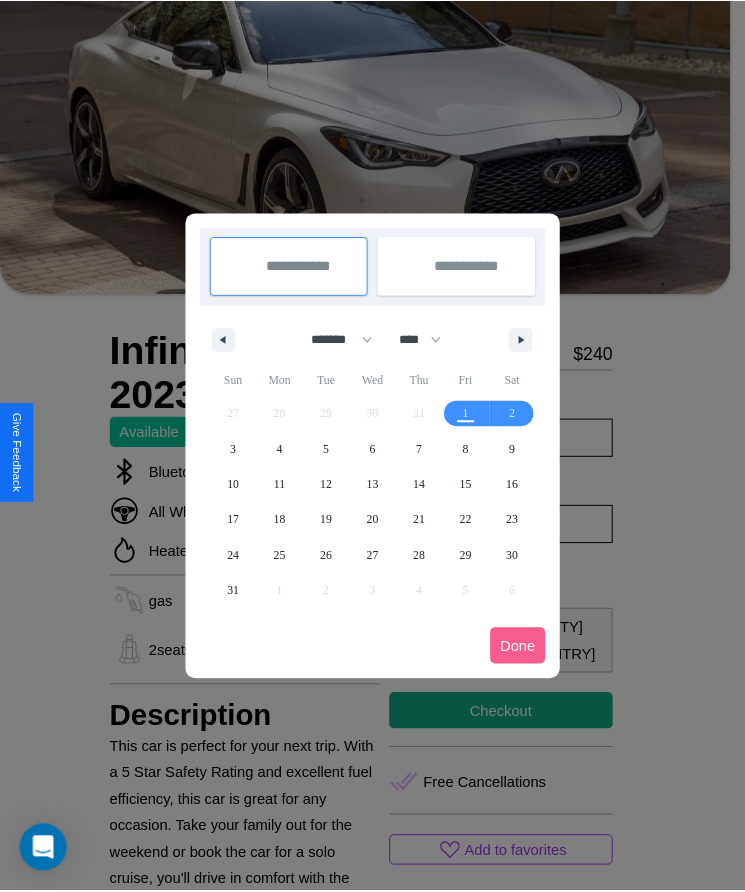 scroll, scrollTop: 0, scrollLeft: 0, axis: both 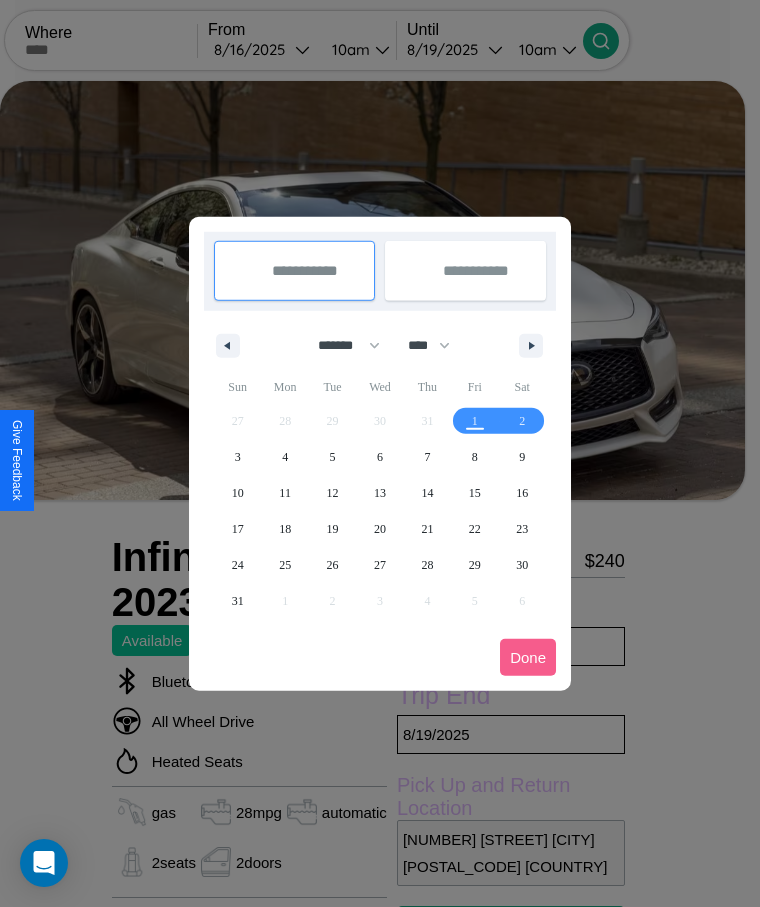 click at bounding box center (380, 453) 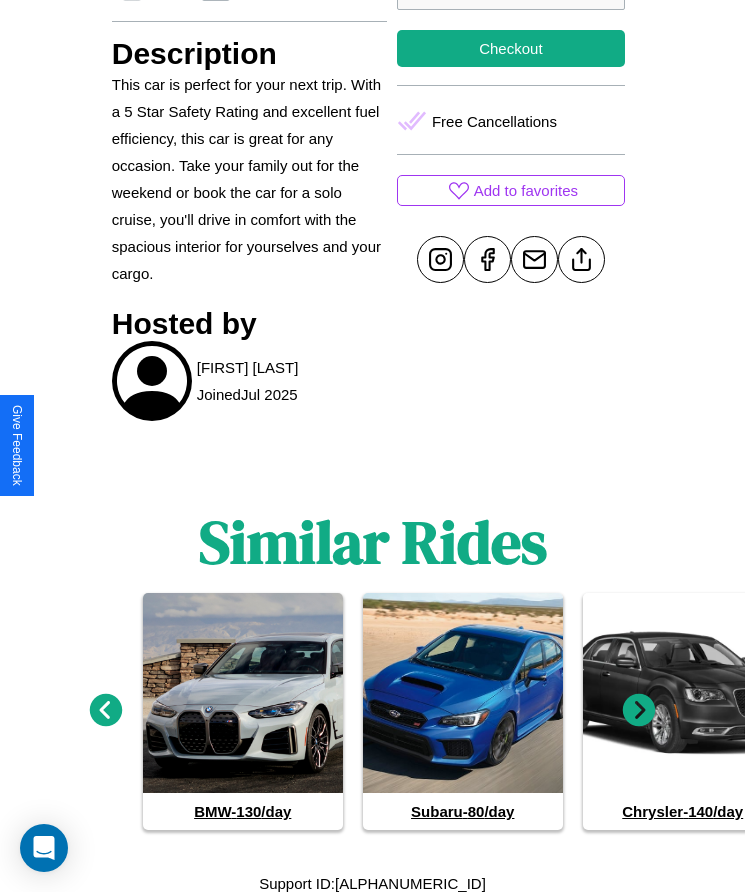 scroll, scrollTop: 881, scrollLeft: 0, axis: vertical 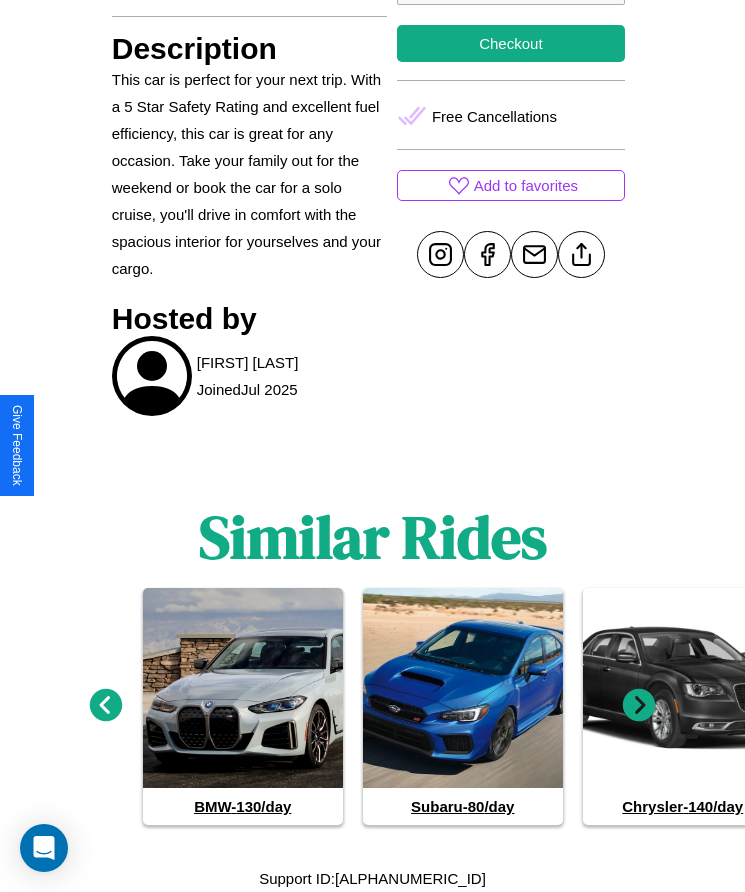 click 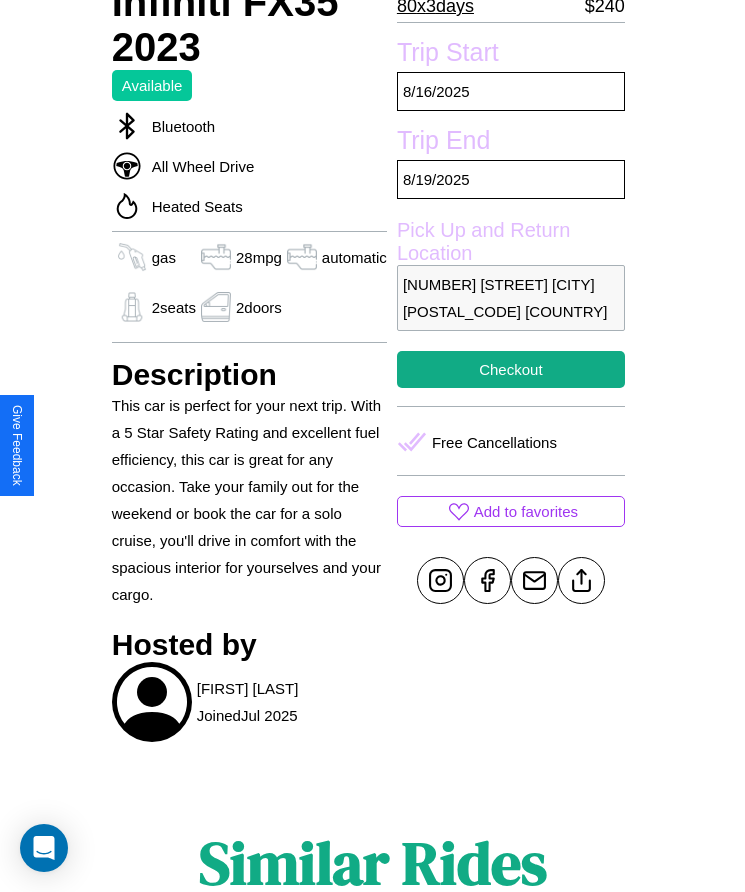 scroll, scrollTop: 479, scrollLeft: 0, axis: vertical 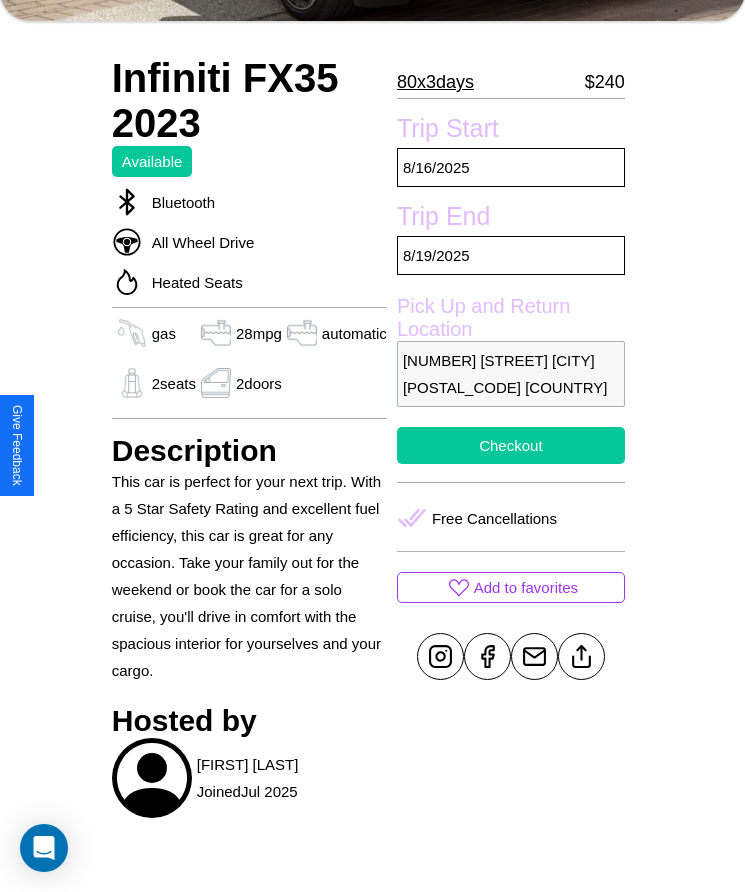 click on "Checkout" at bounding box center (511, 445) 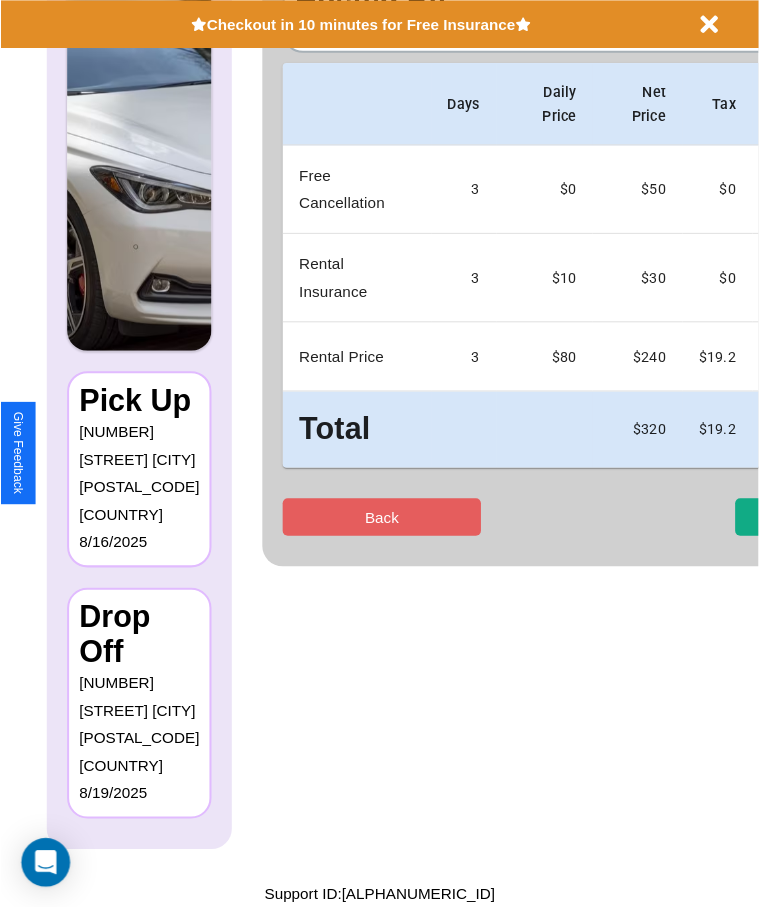 scroll, scrollTop: 0, scrollLeft: 0, axis: both 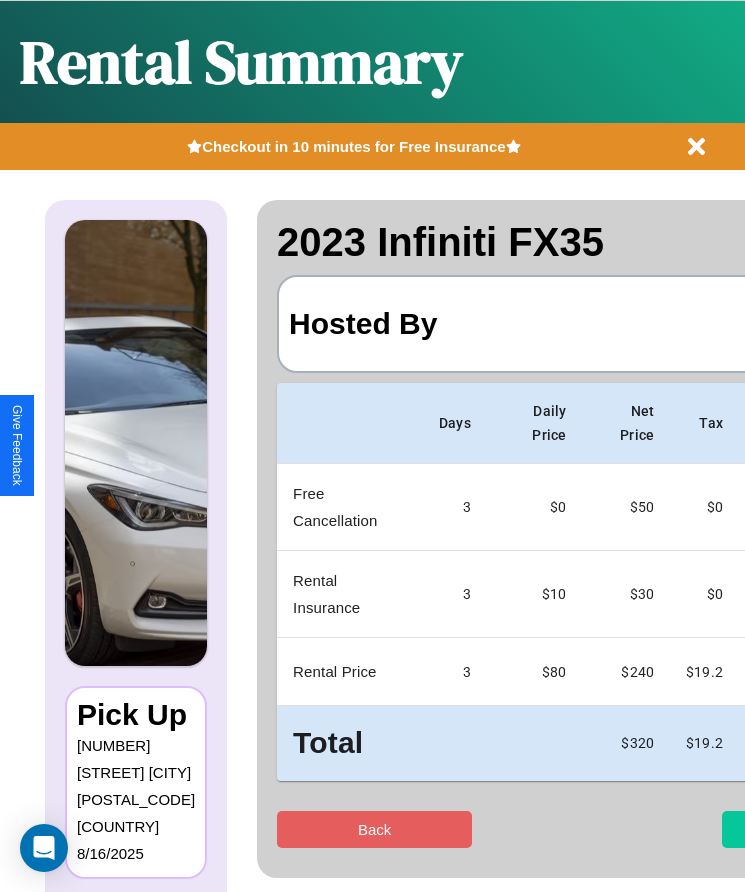 click on "Checkout" at bounding box center [819, 829] 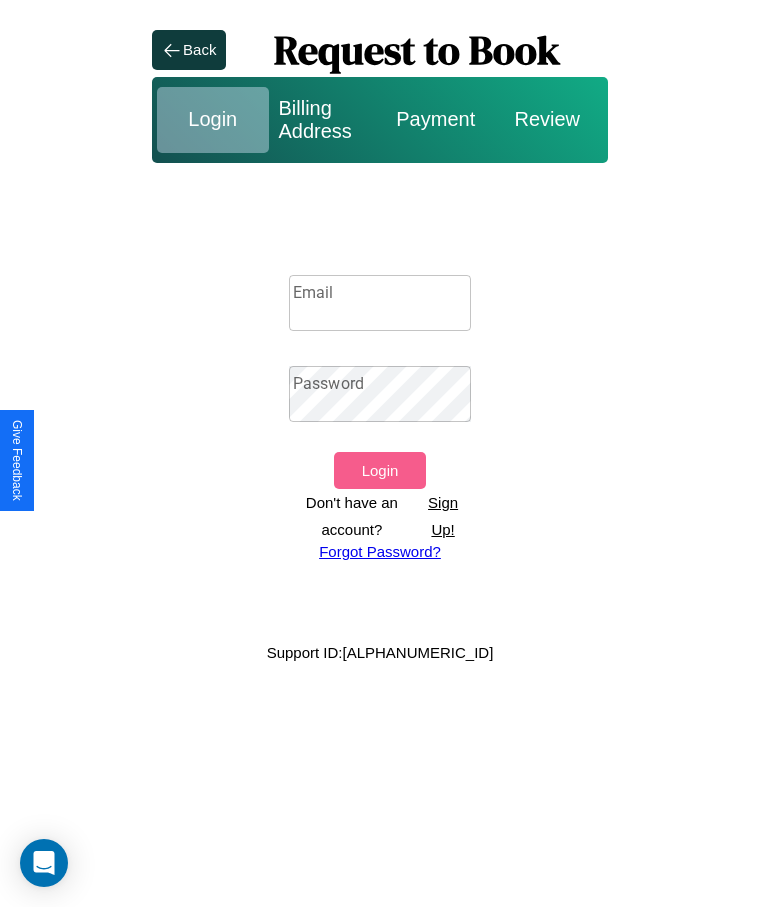 click on "Sign Up!" at bounding box center [443, 516] 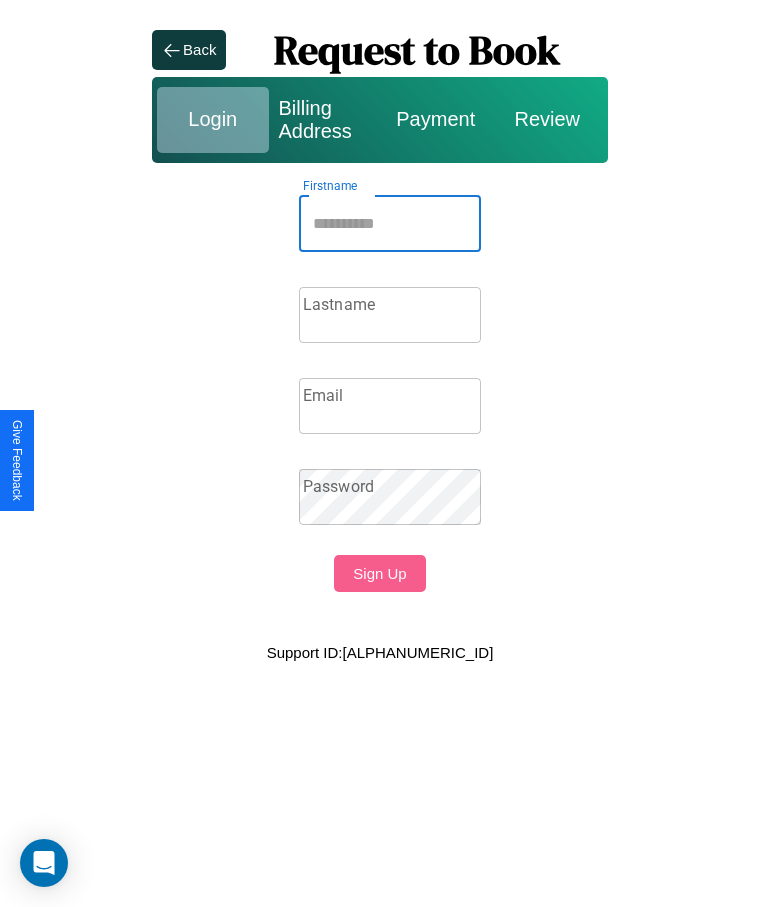 click on "Firstname" at bounding box center (390, 224) 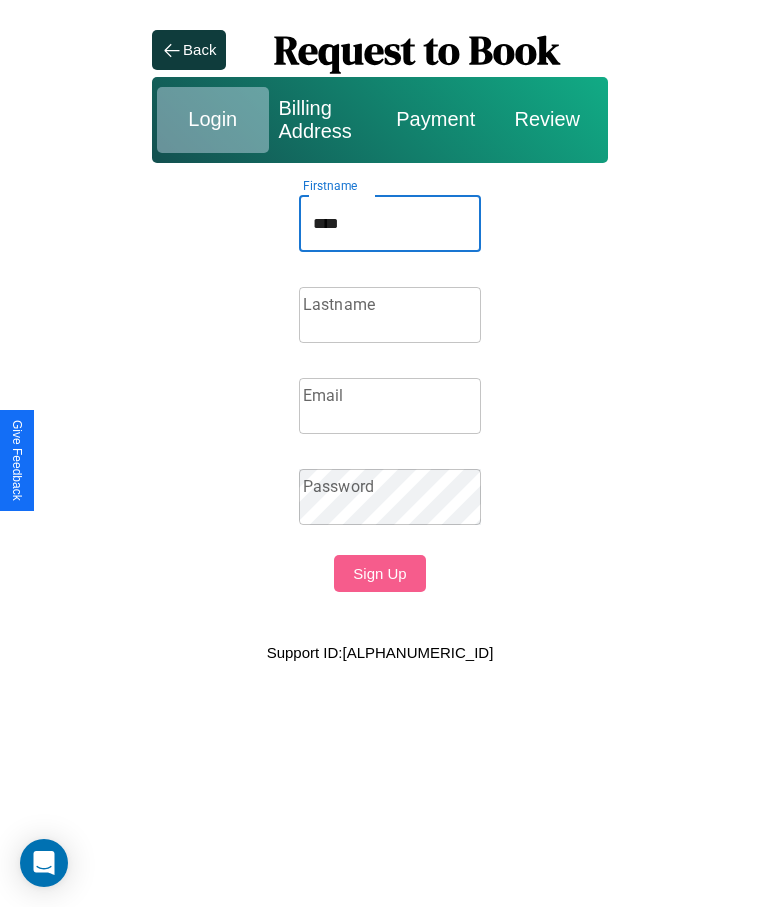 type on "****" 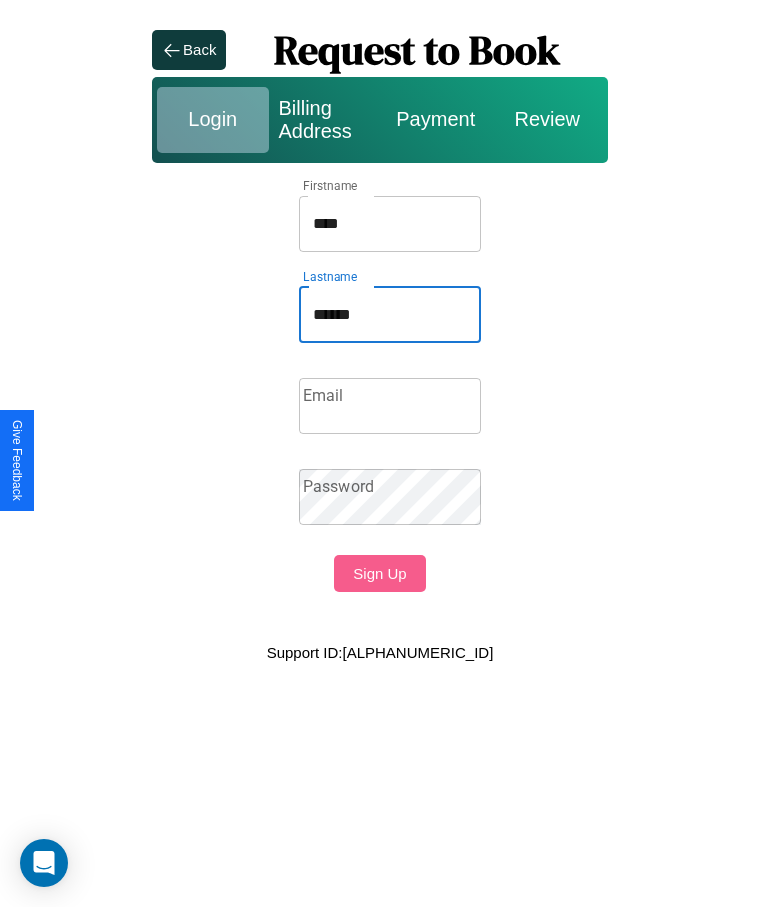 type on "******" 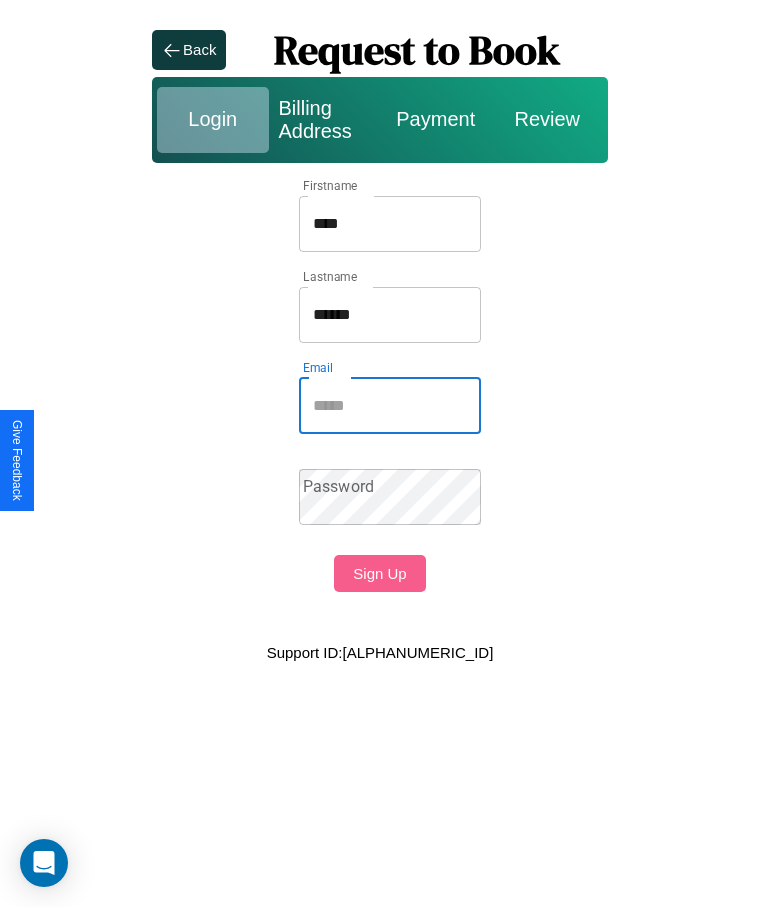 click on "Email" at bounding box center (390, 406) 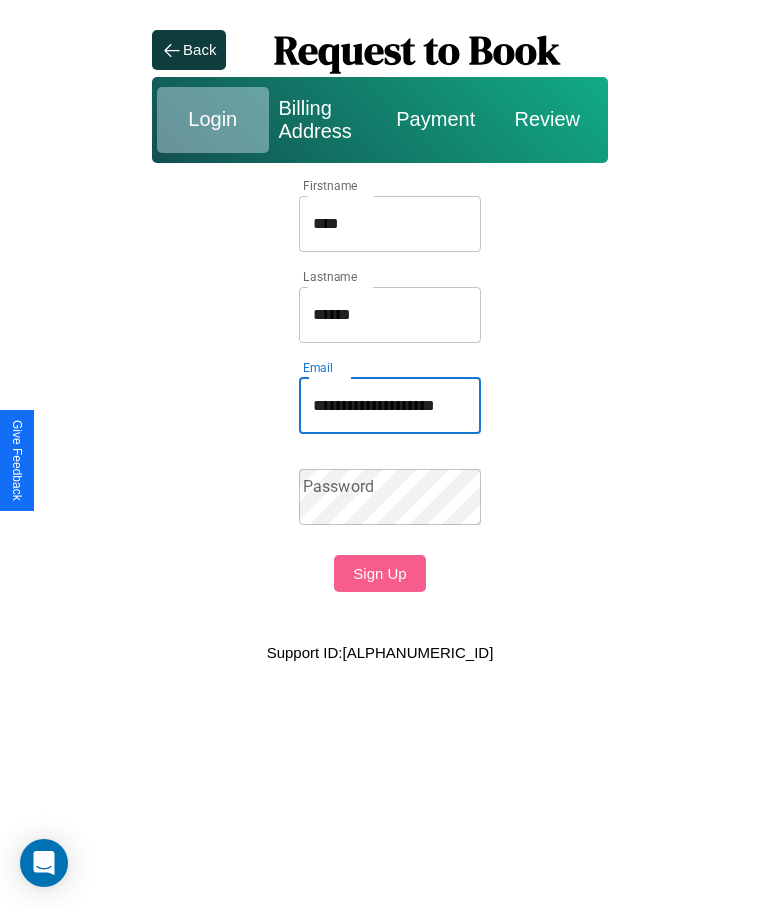 scroll, scrollTop: 0, scrollLeft: 20, axis: horizontal 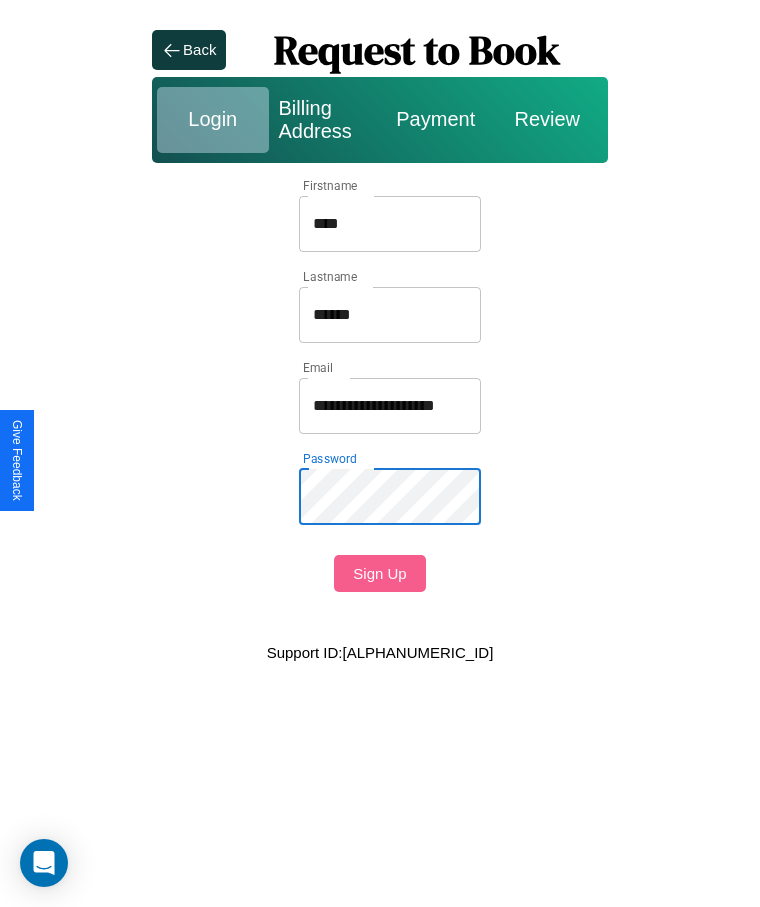 click on "Sign Up" at bounding box center [379, 573] 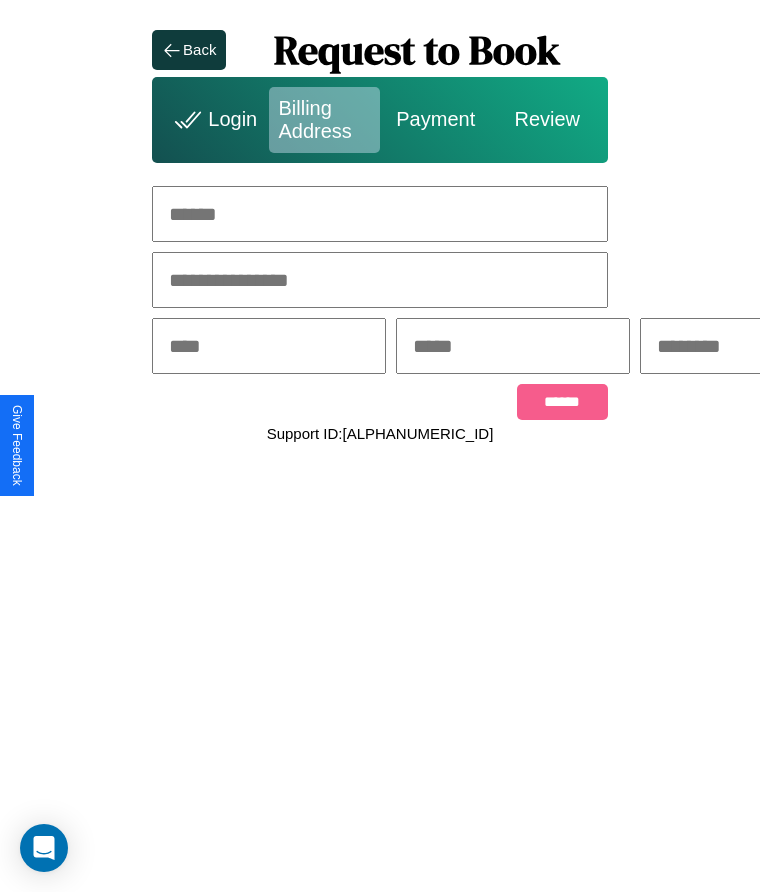 scroll, scrollTop: 0, scrollLeft: 309, axis: horizontal 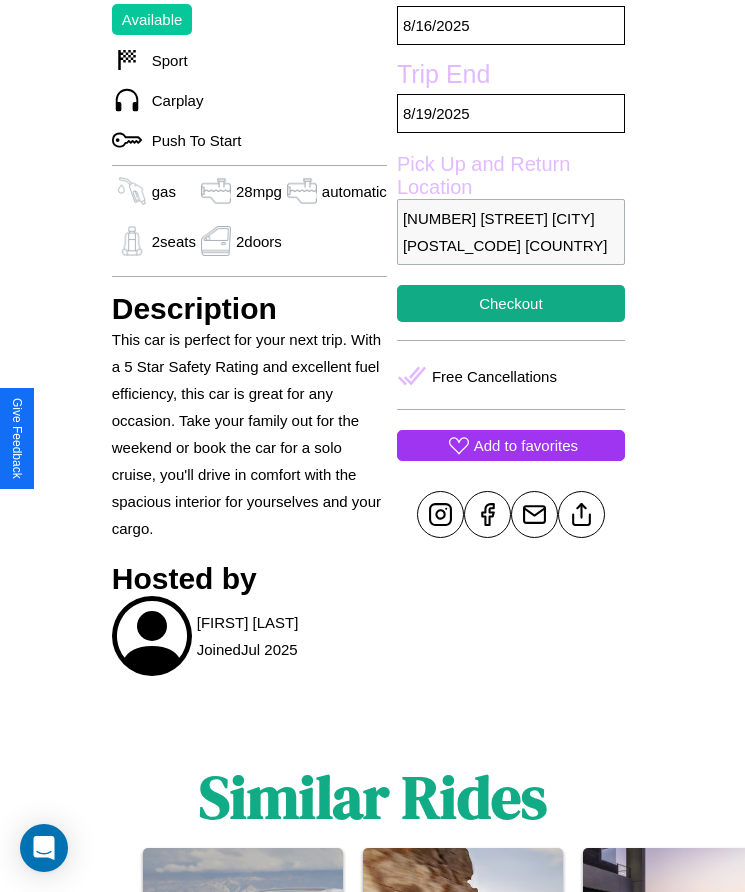 click on "Add to favorites" at bounding box center [526, 445] 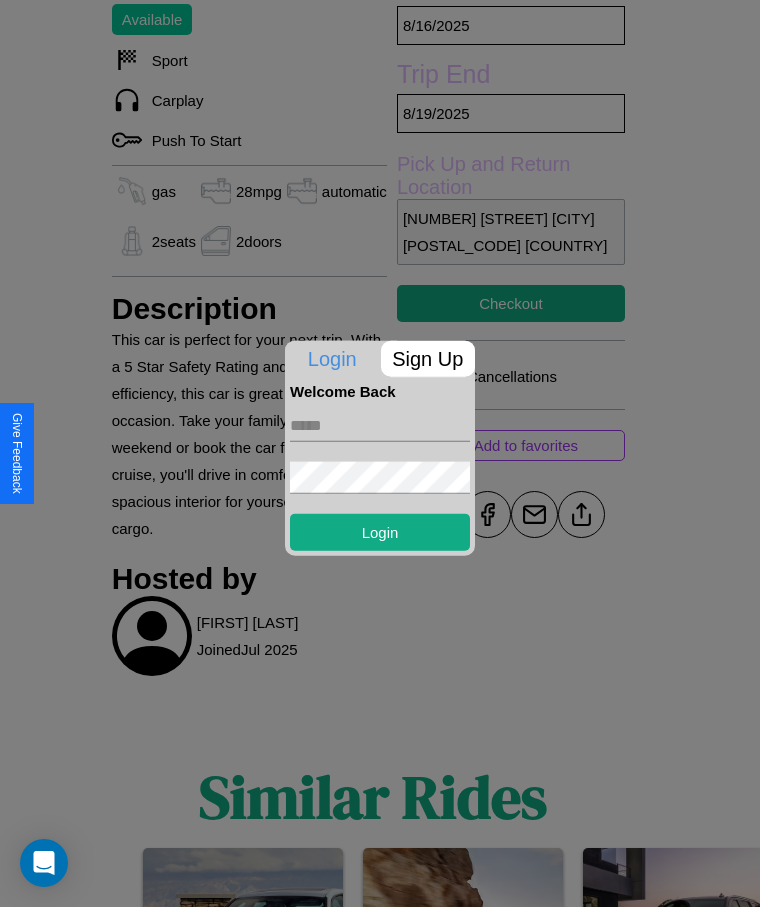 click on "Sign Up" at bounding box center (428, 358) 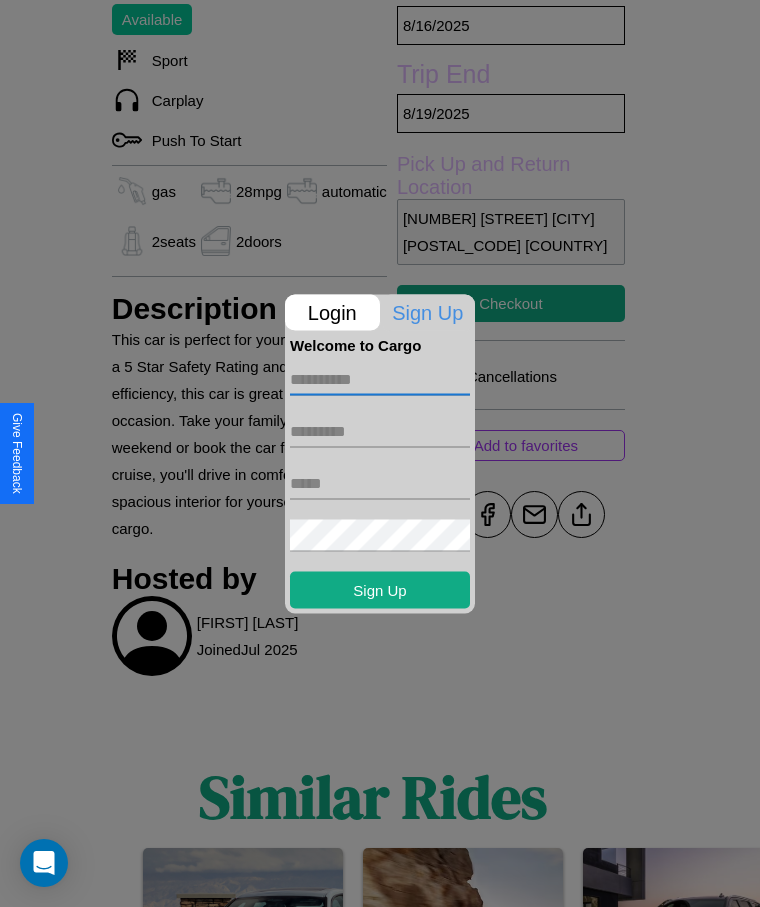 click at bounding box center (380, 379) 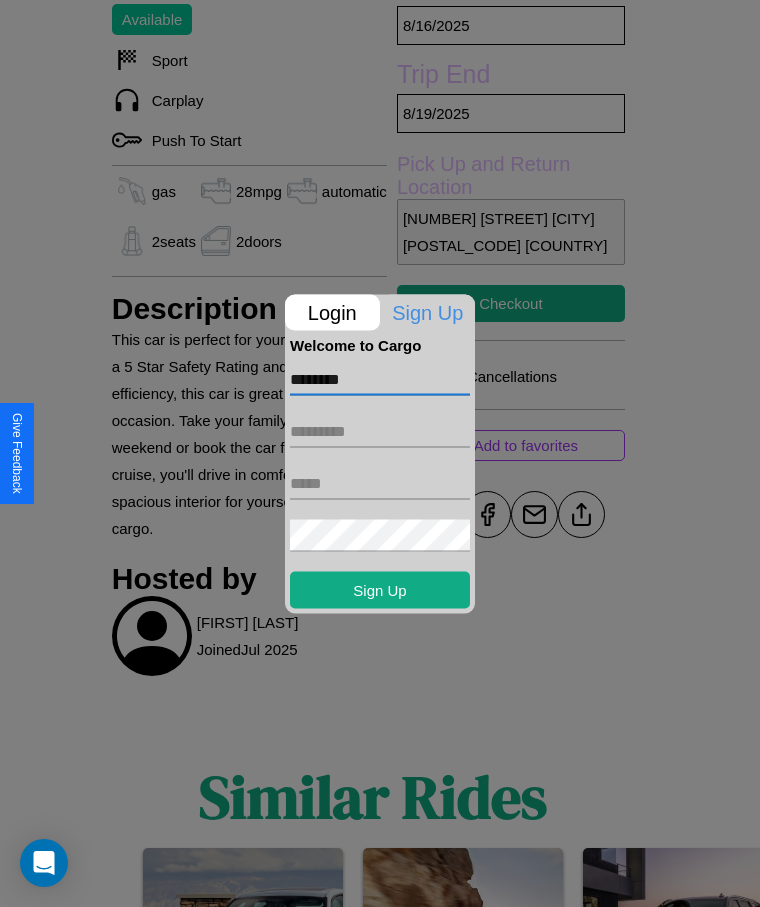type on "********" 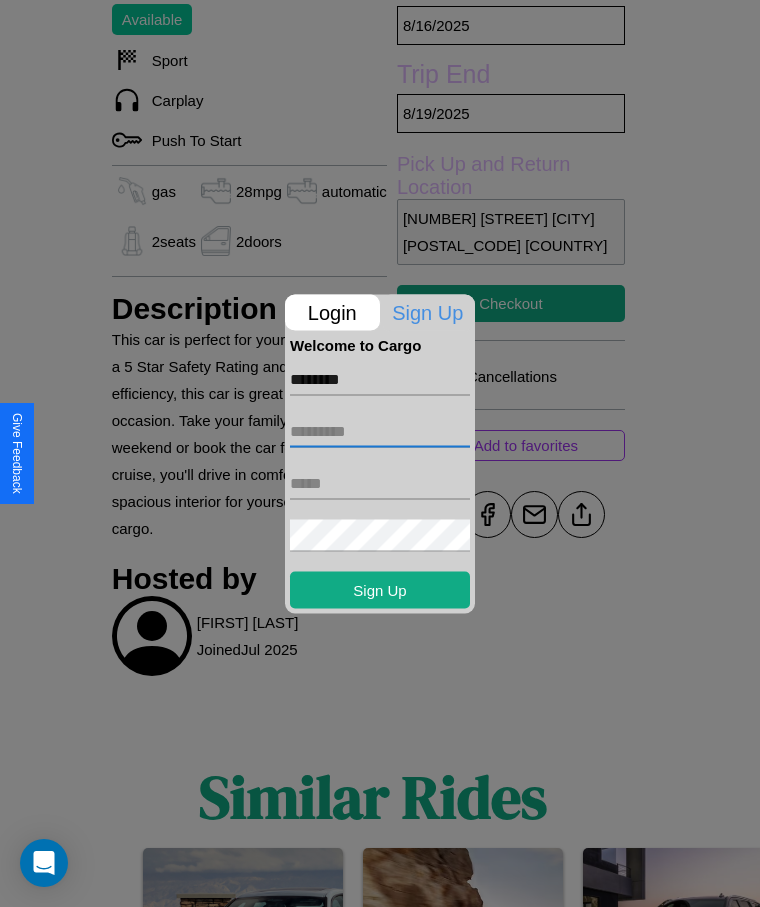 click at bounding box center (380, 431) 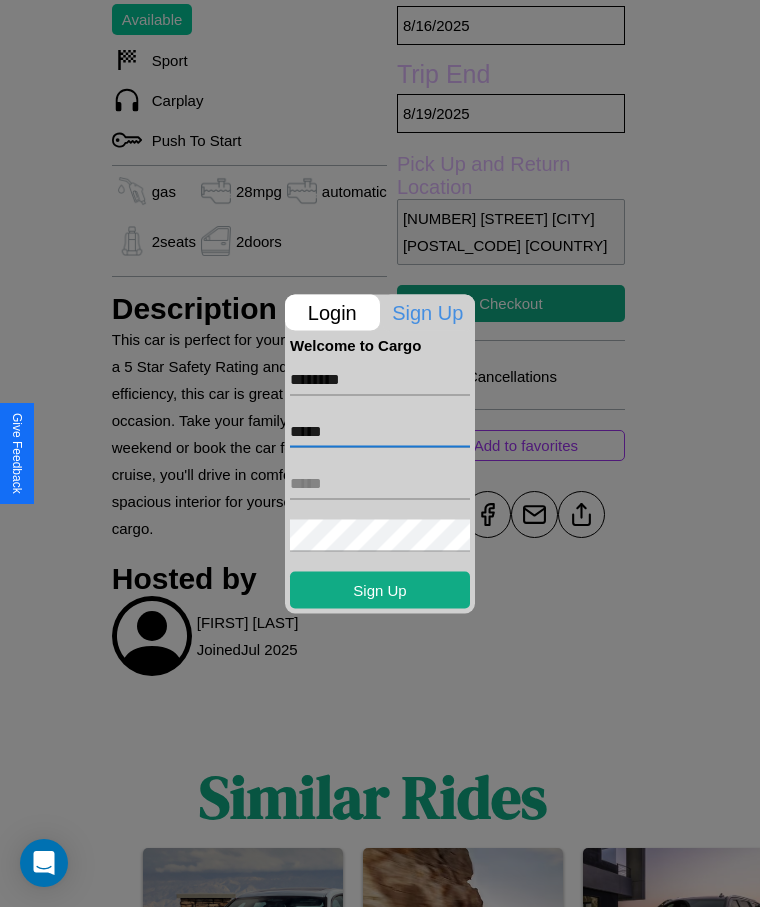 type on "*****" 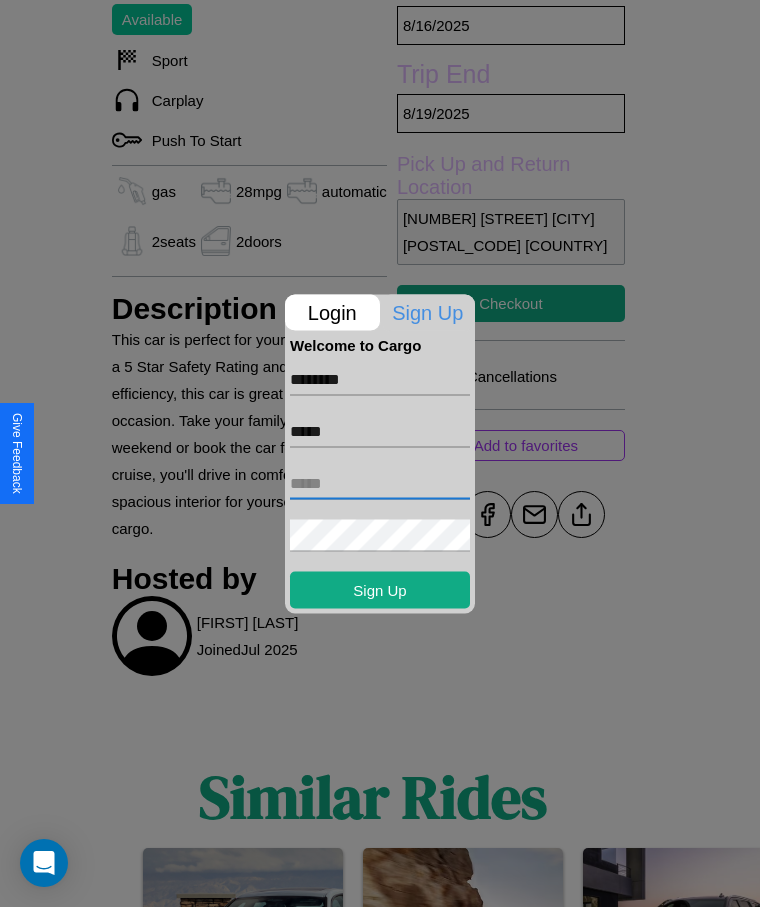 click at bounding box center (380, 483) 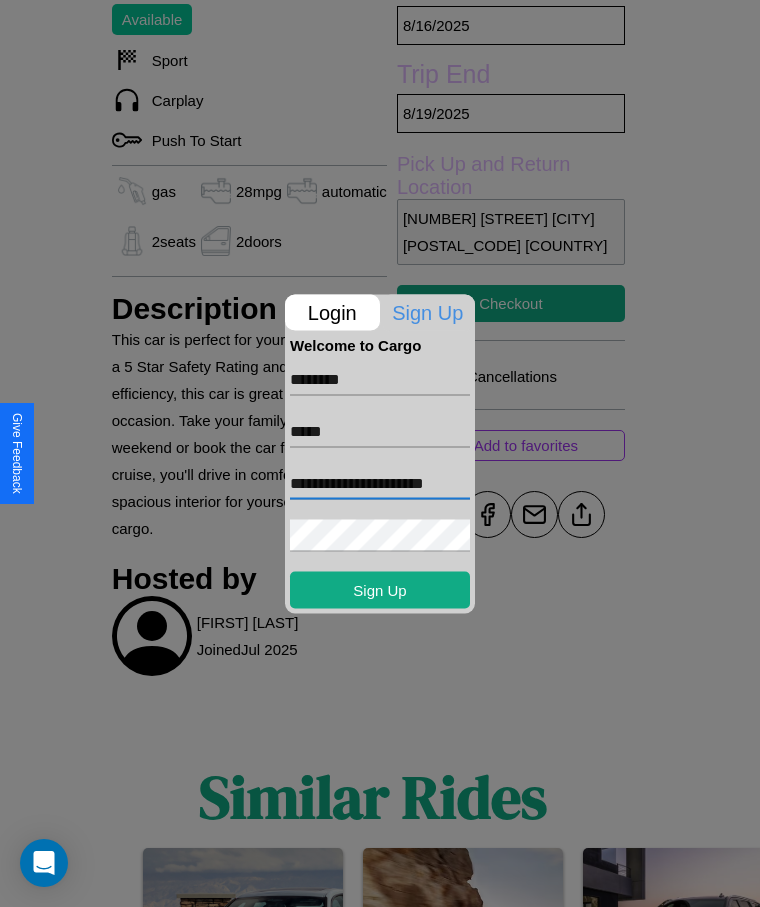 scroll, scrollTop: 0, scrollLeft: 23, axis: horizontal 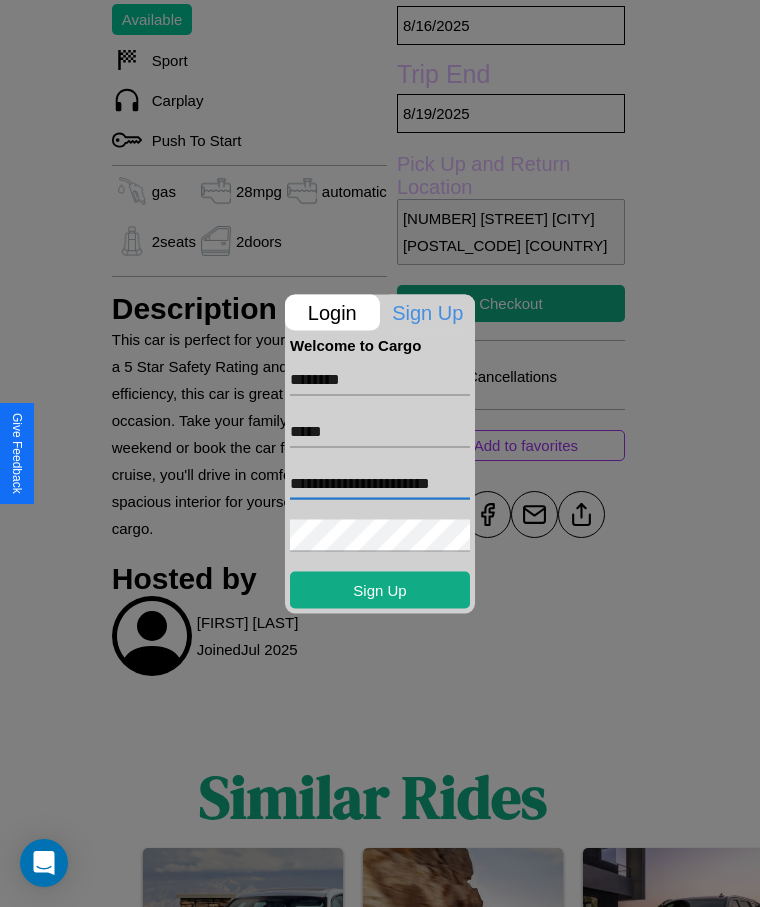 type on "**********" 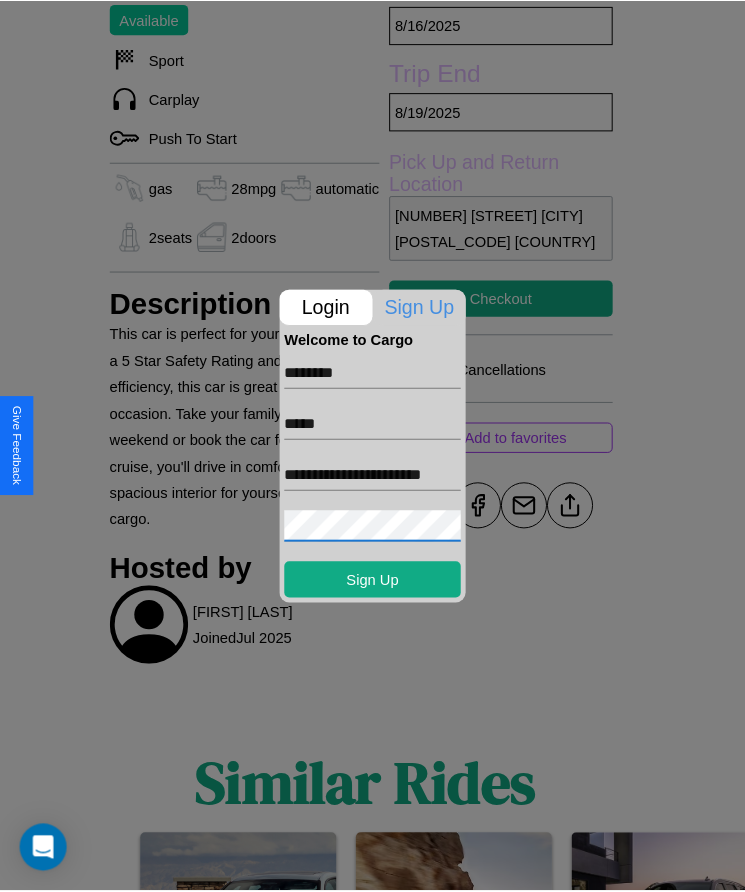 scroll, scrollTop: 0, scrollLeft: 0, axis: both 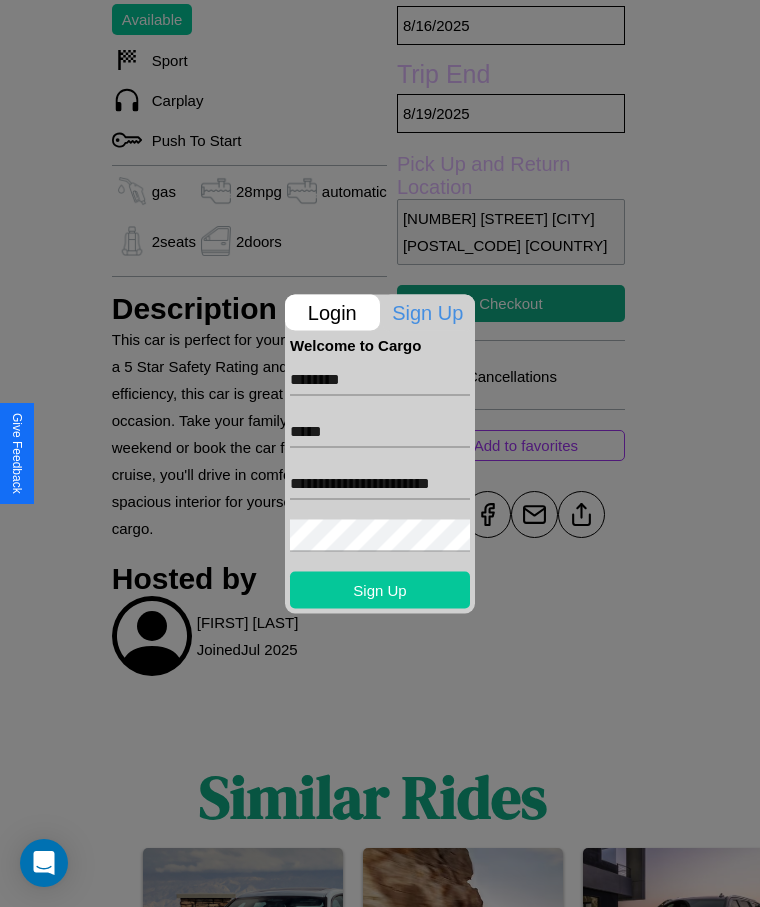 click on "Sign Up" at bounding box center (380, 589) 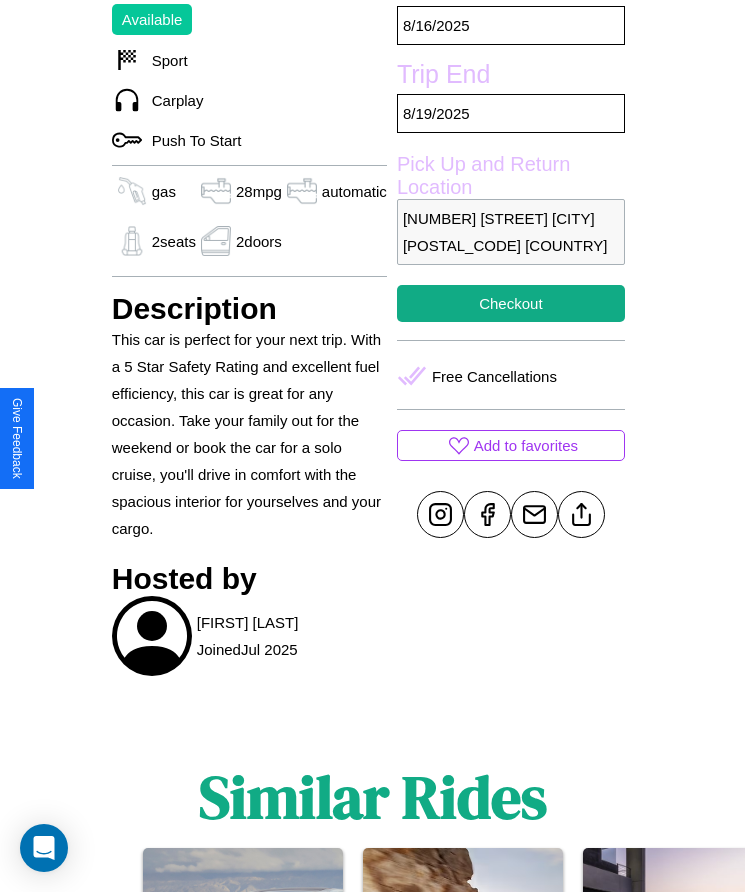 scroll, scrollTop: 513, scrollLeft: 0, axis: vertical 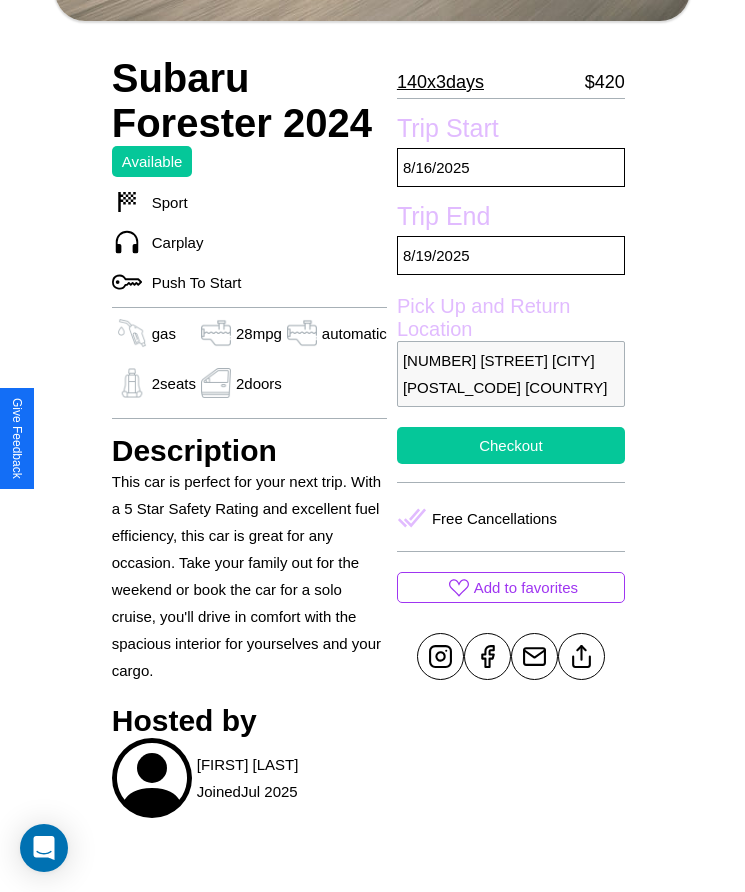 click on "Checkout" at bounding box center (511, 445) 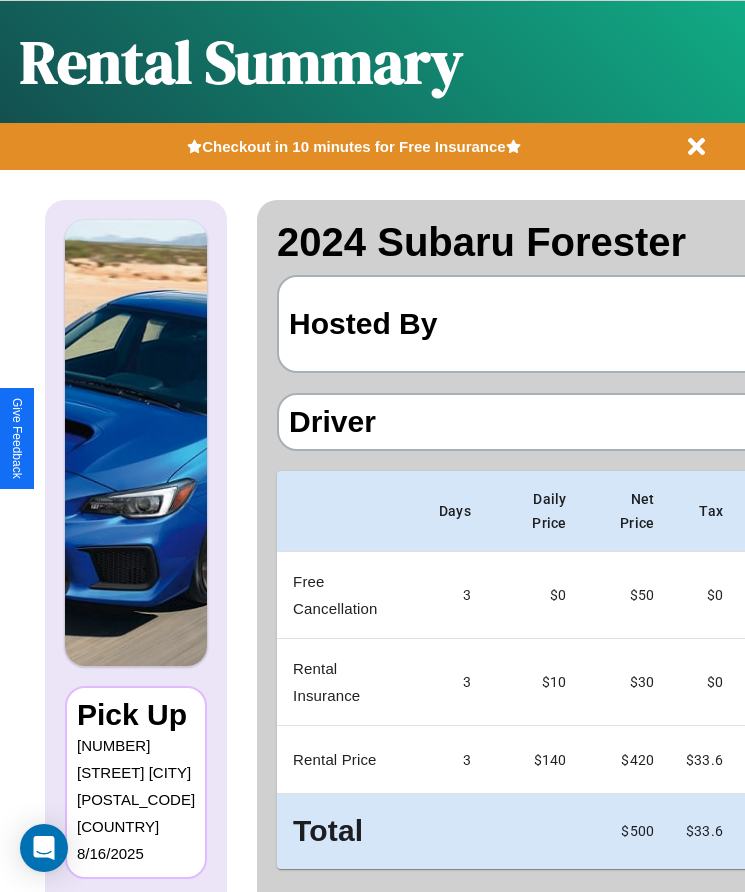 scroll, scrollTop: 0, scrollLeft: 118, axis: horizontal 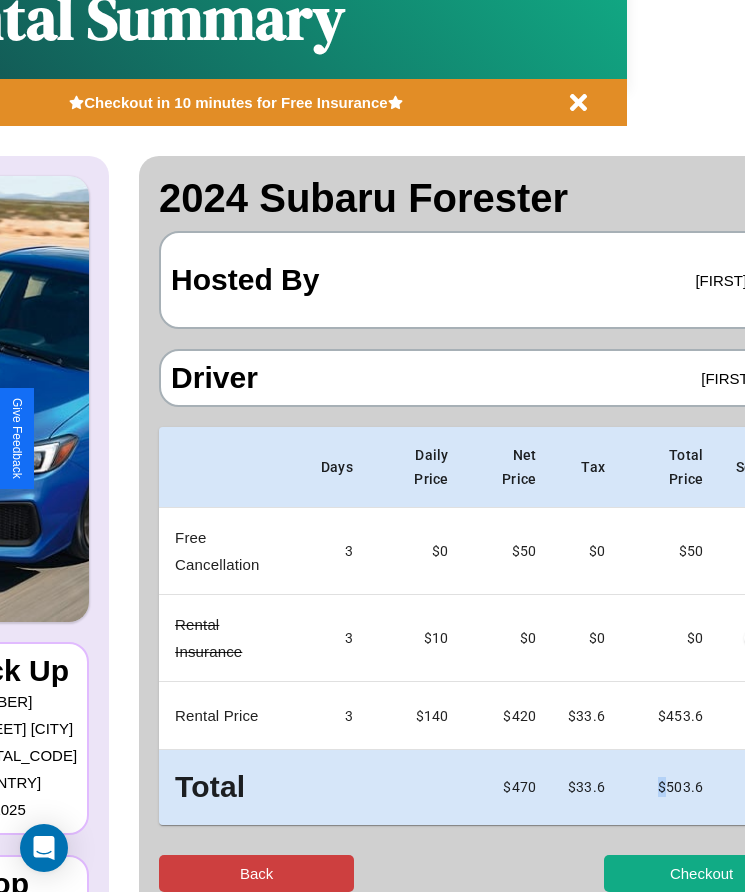 click on "Back" at bounding box center (256, 873) 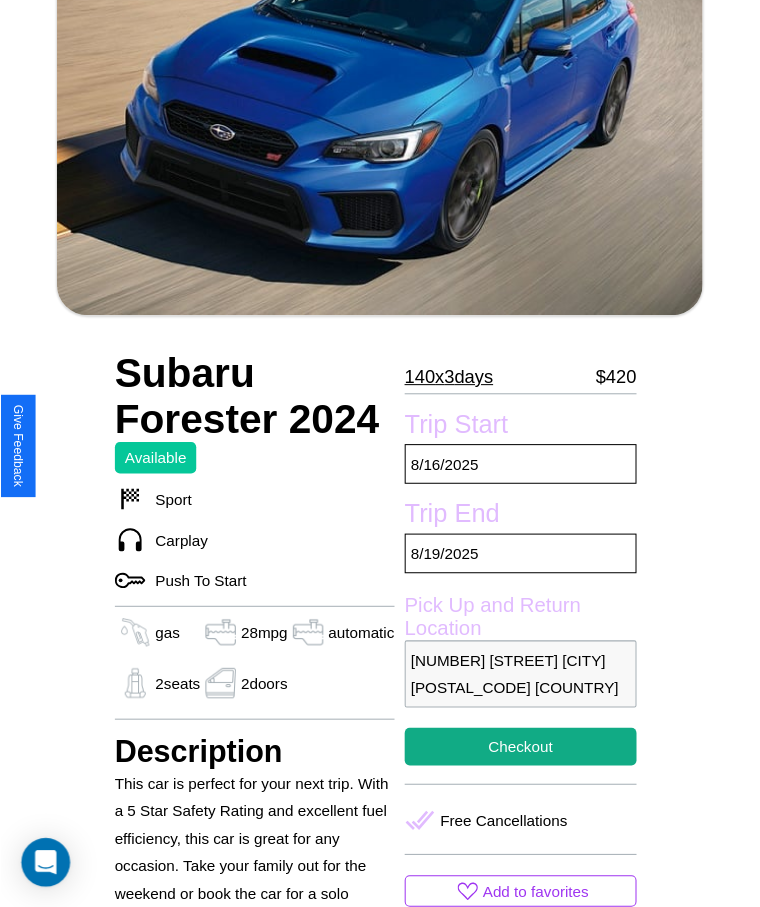 scroll, scrollTop: 235, scrollLeft: 0, axis: vertical 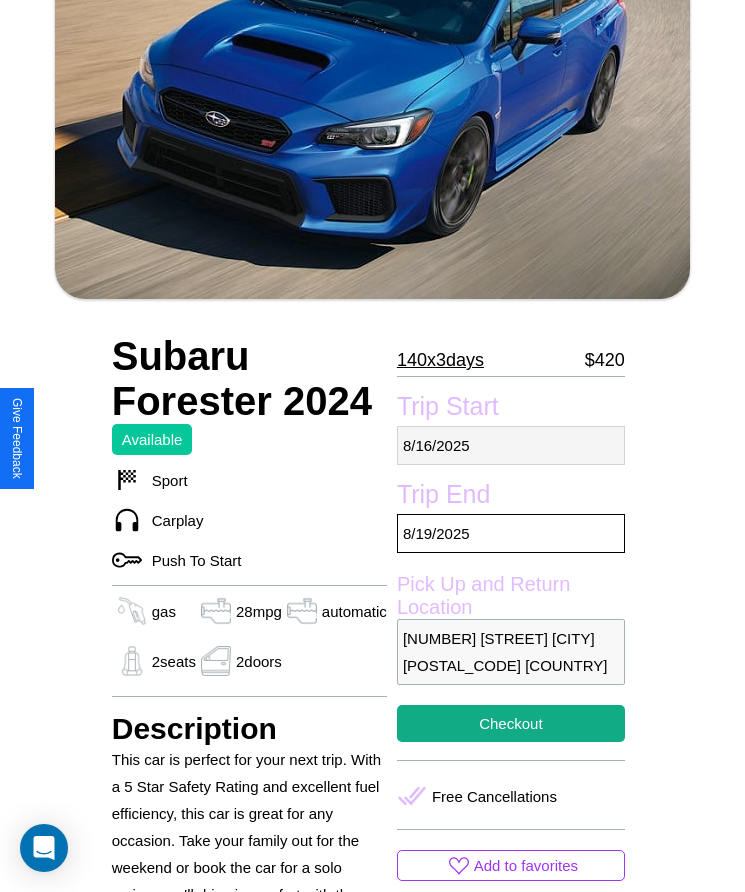 click on "[DATE]" at bounding box center [511, 445] 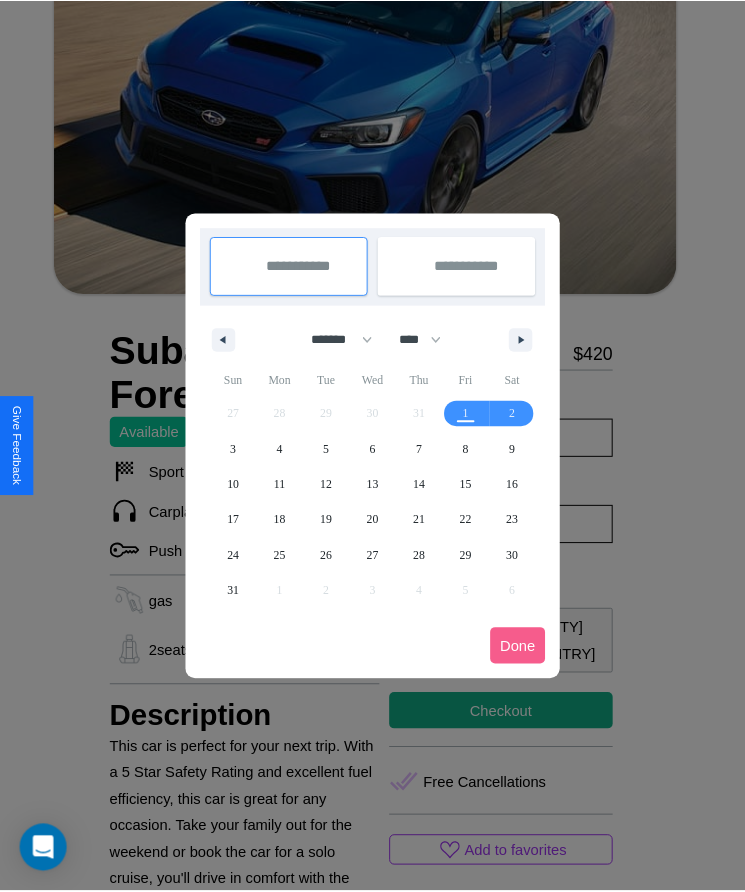 scroll, scrollTop: 0, scrollLeft: 0, axis: both 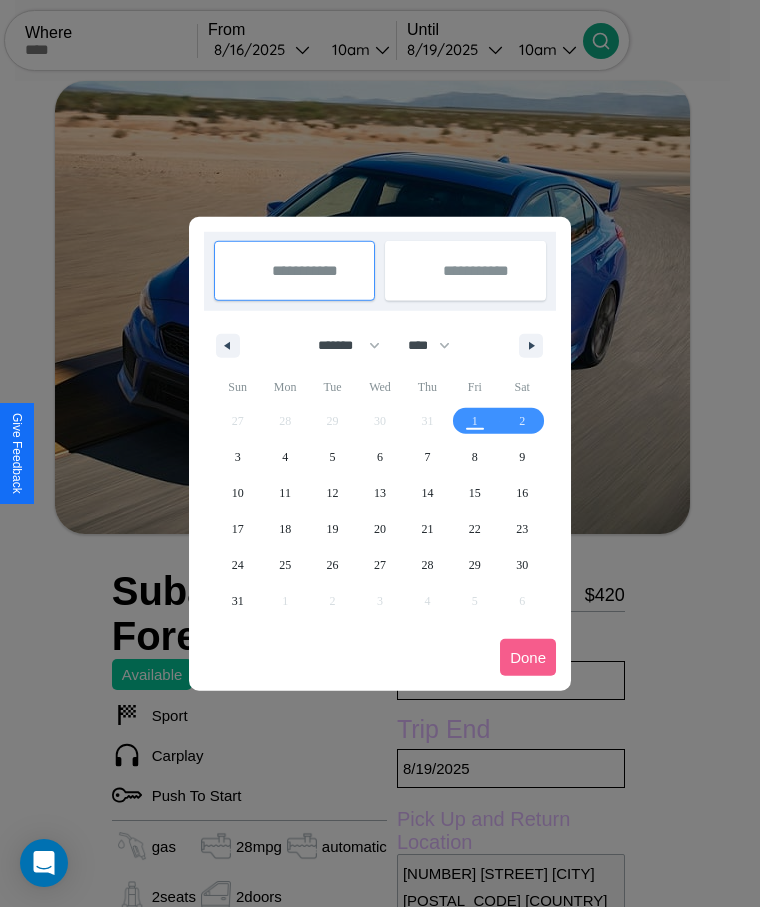 click at bounding box center [380, 453] 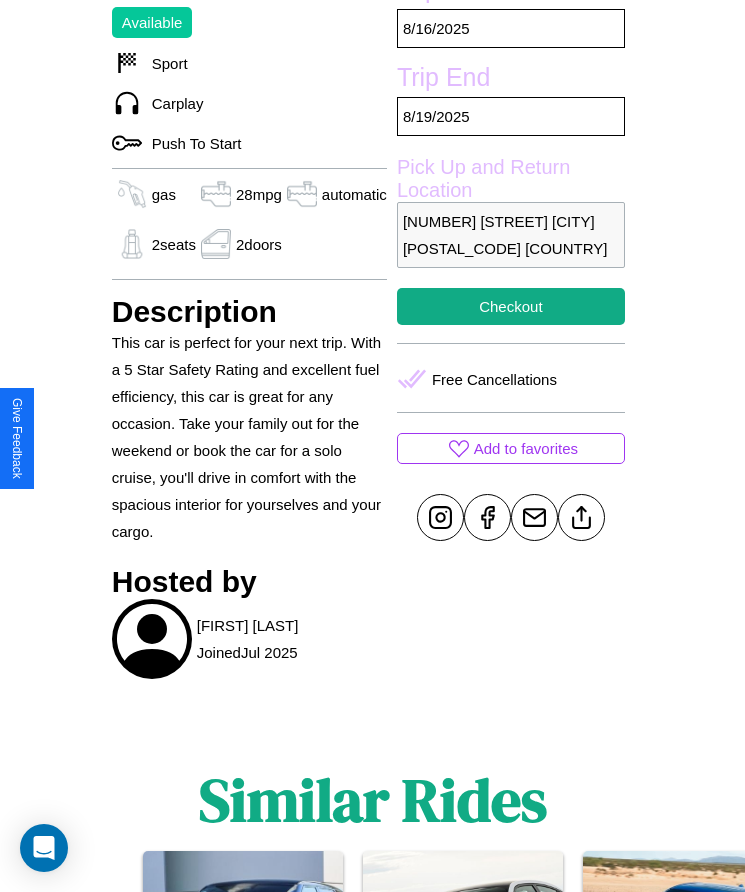 scroll, scrollTop: 724, scrollLeft: 0, axis: vertical 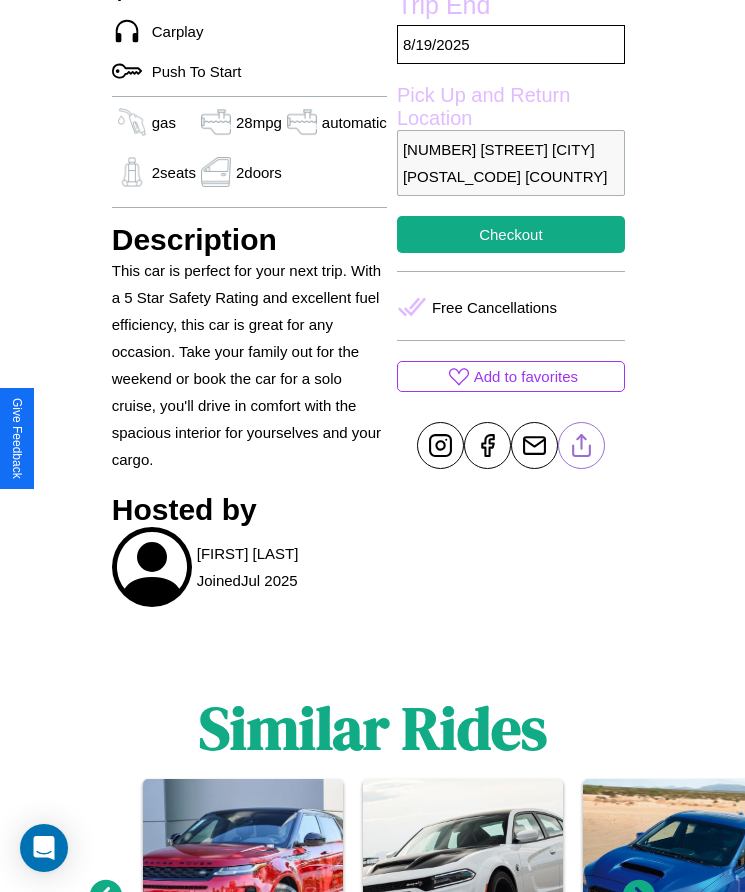click 